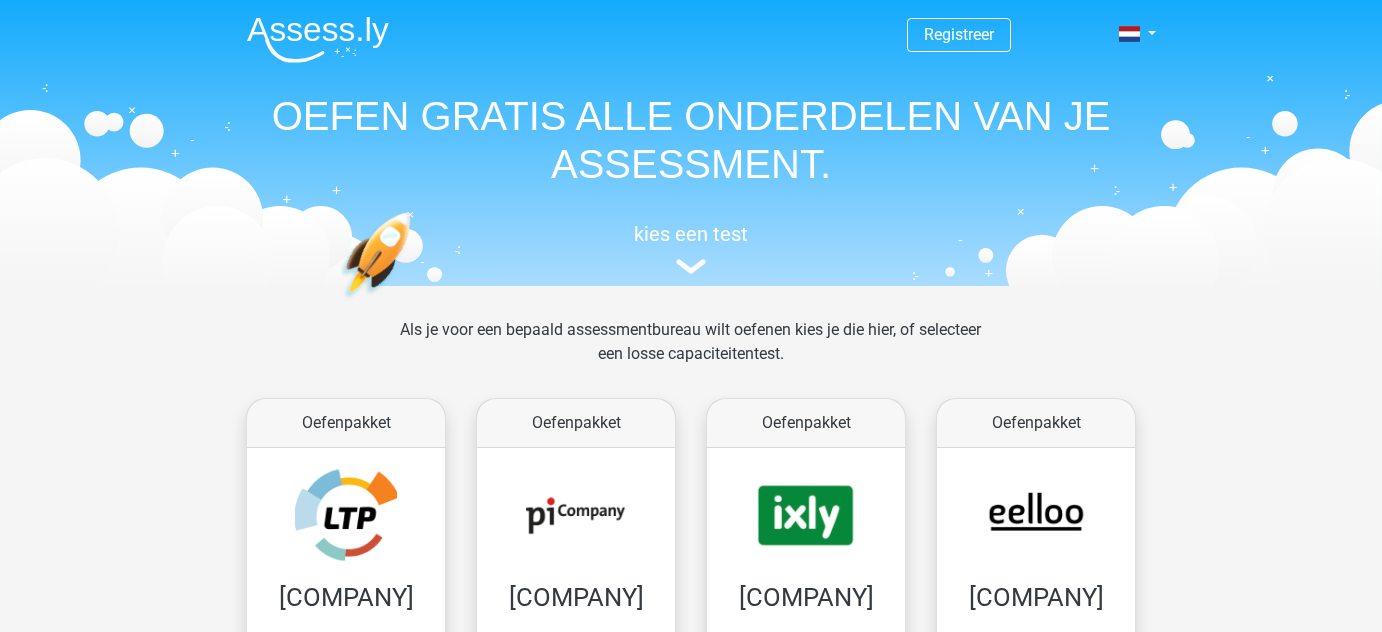 scroll, scrollTop: 0, scrollLeft: 0, axis: both 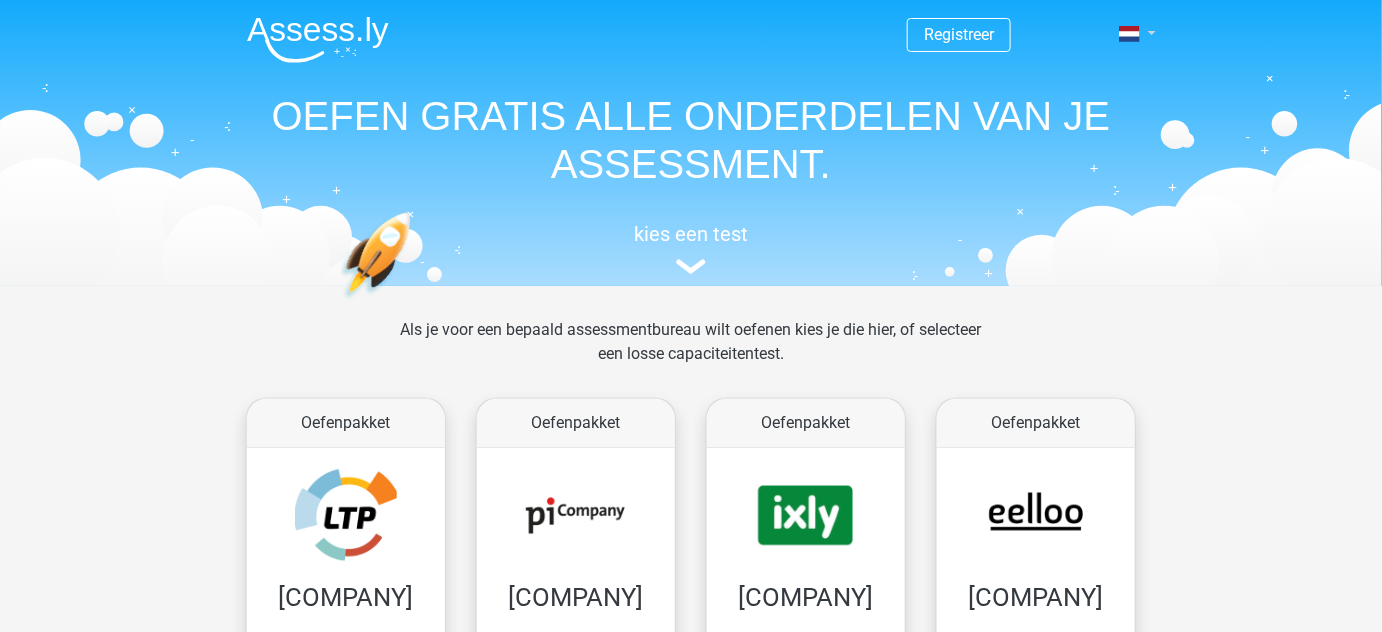 drag, startPoint x: 1167, startPoint y: 36, endPoint x: 1154, endPoint y: 36, distance: 13 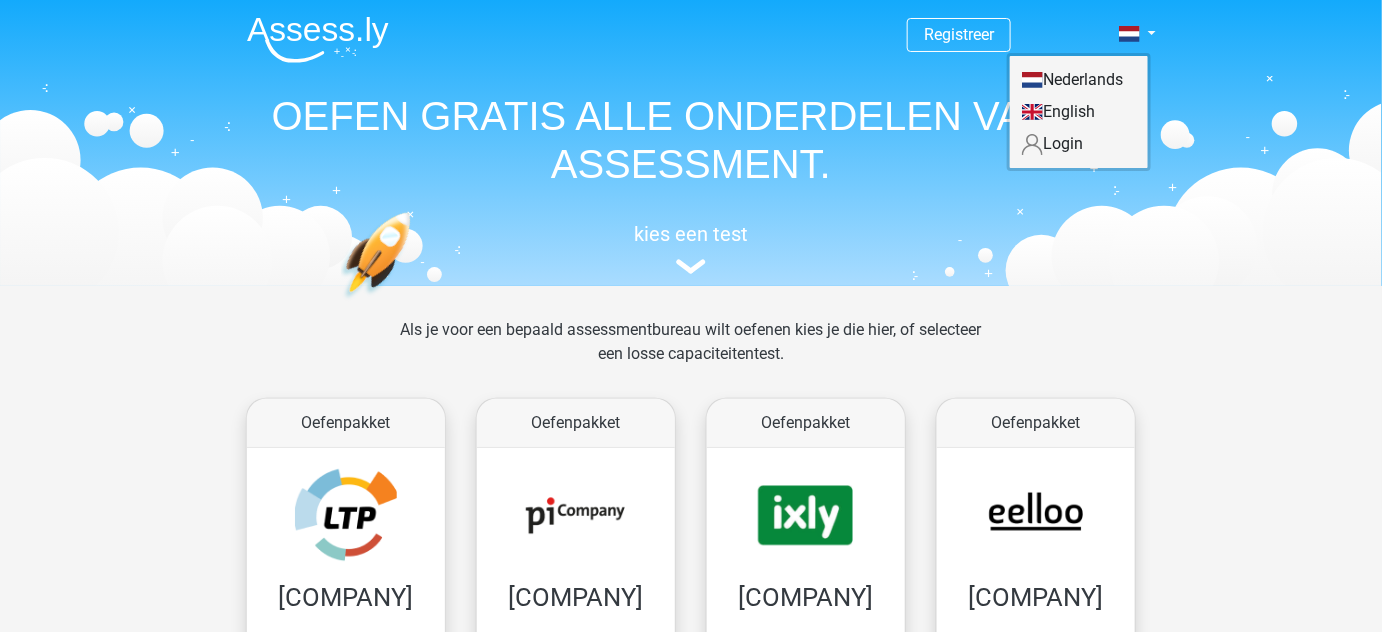 click on "Login" at bounding box center [1079, 144] 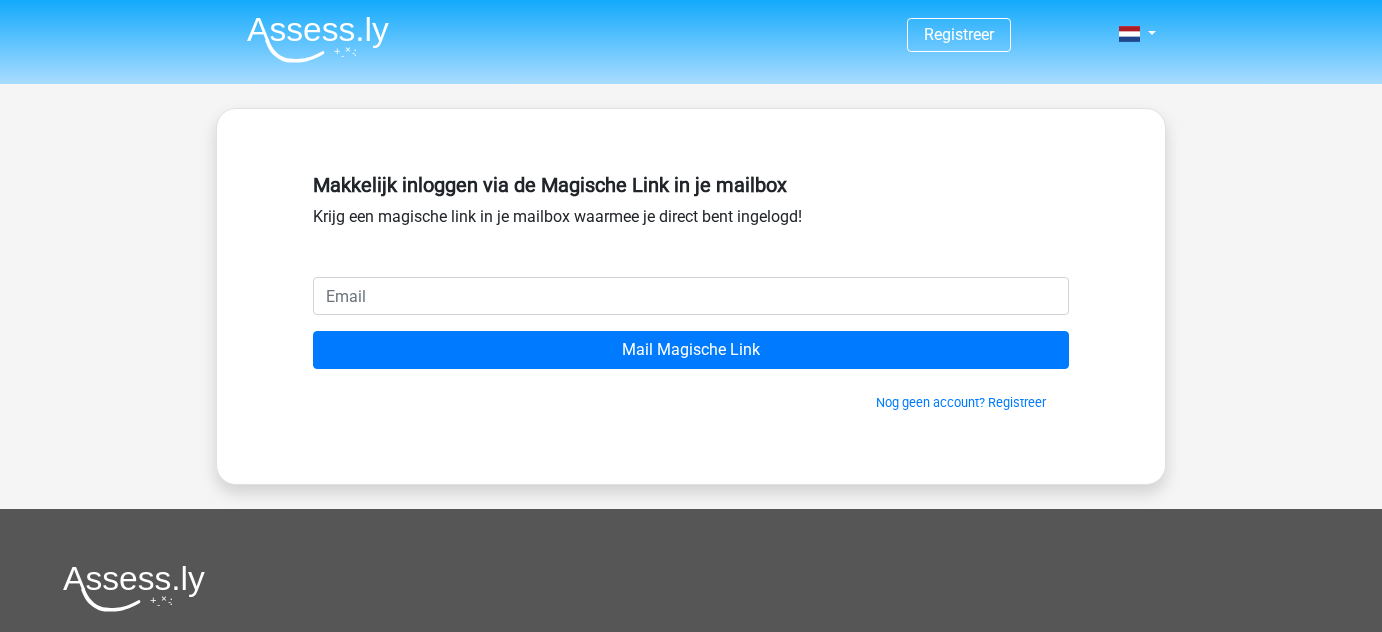 scroll, scrollTop: 0, scrollLeft: 0, axis: both 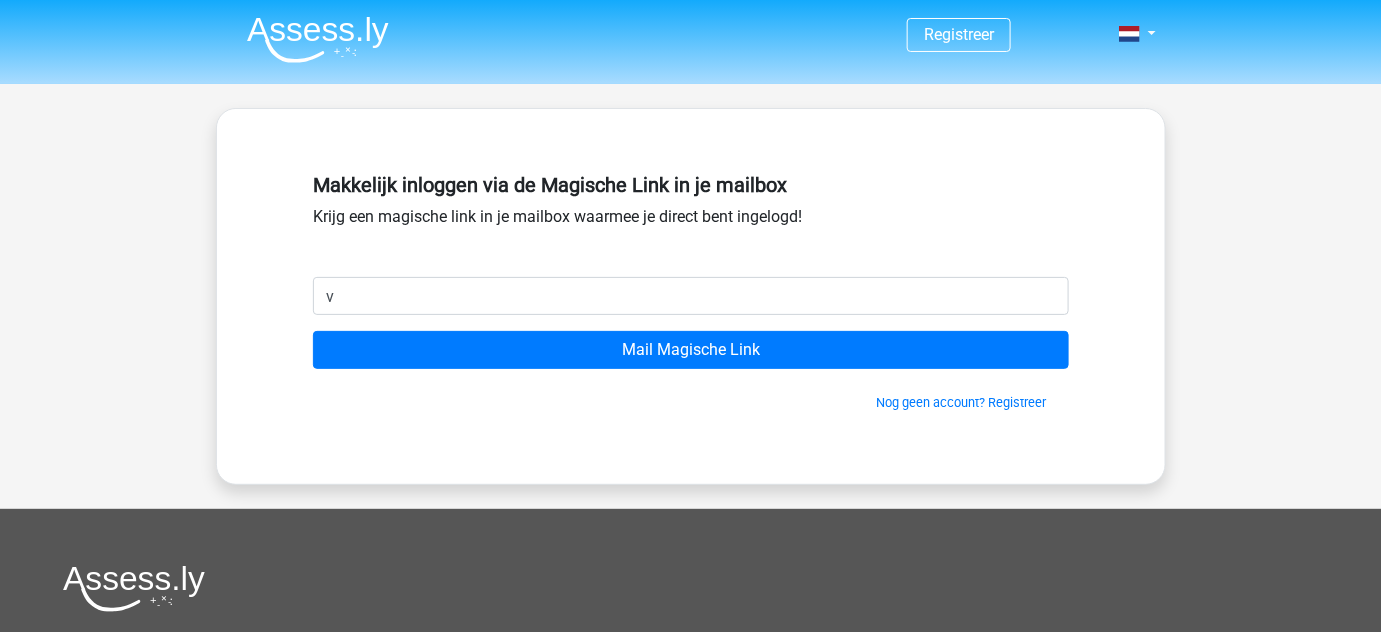 type on "[EMAIL]" 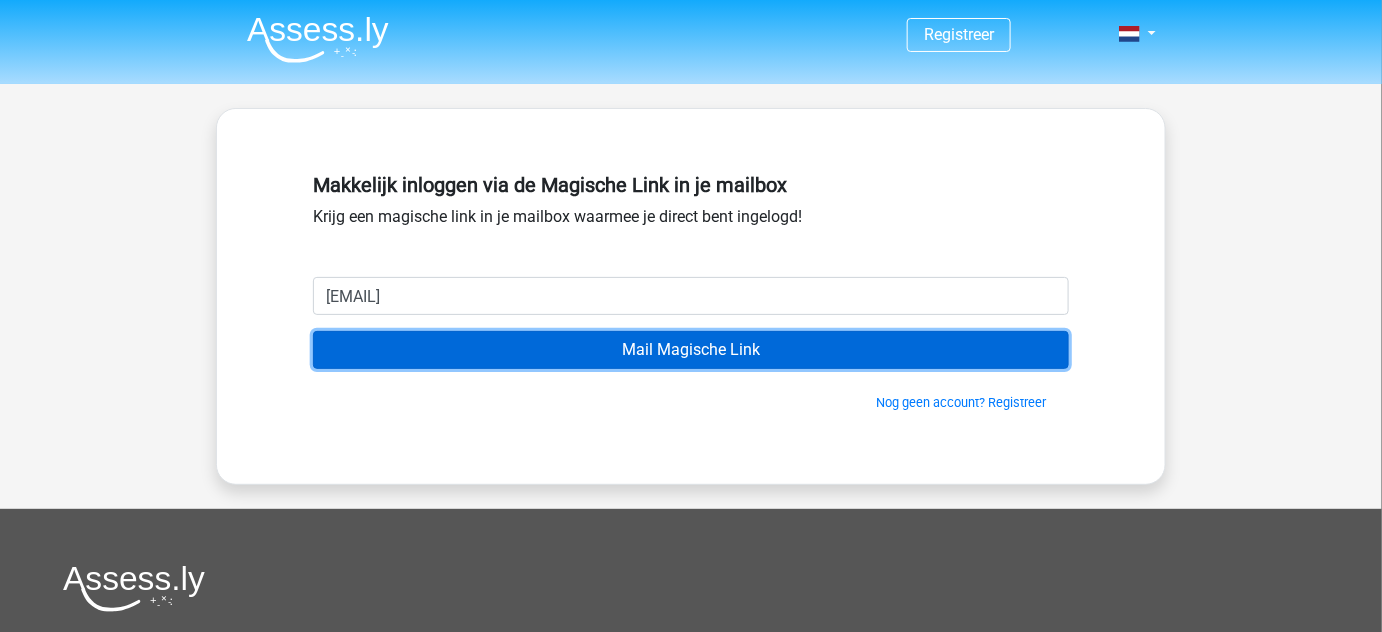 click on "Mail Magische Link" at bounding box center [691, 350] 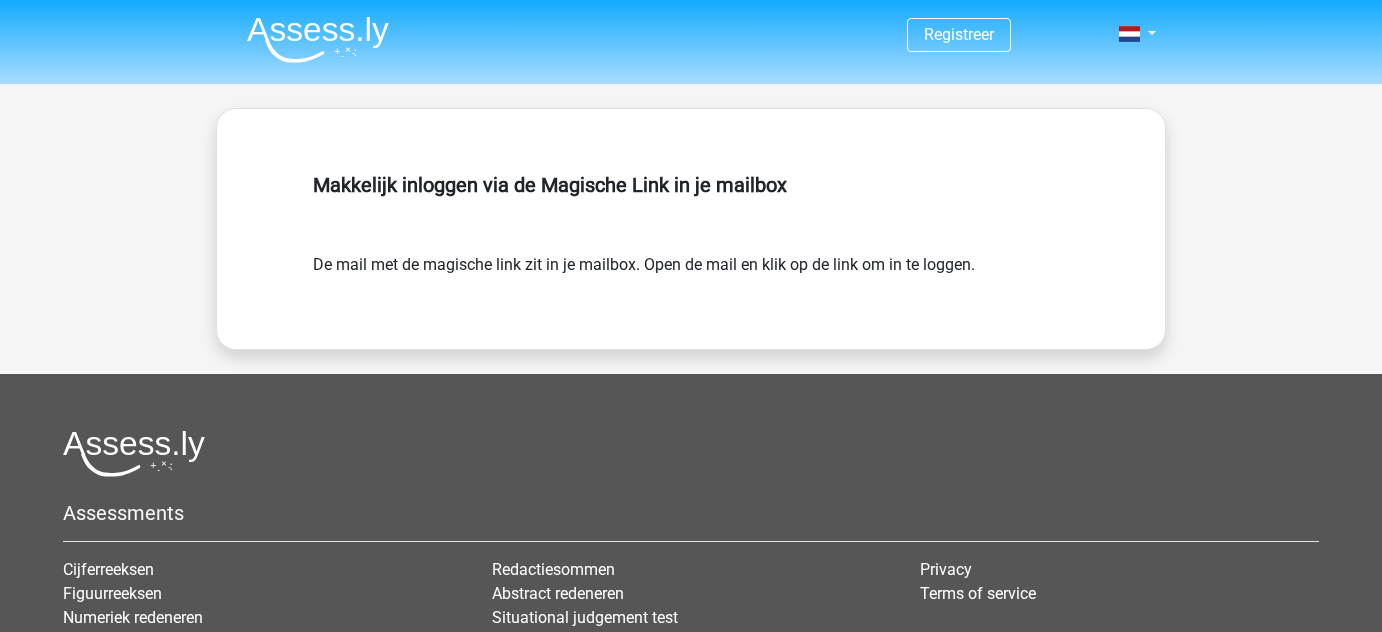 scroll, scrollTop: 0, scrollLeft: 0, axis: both 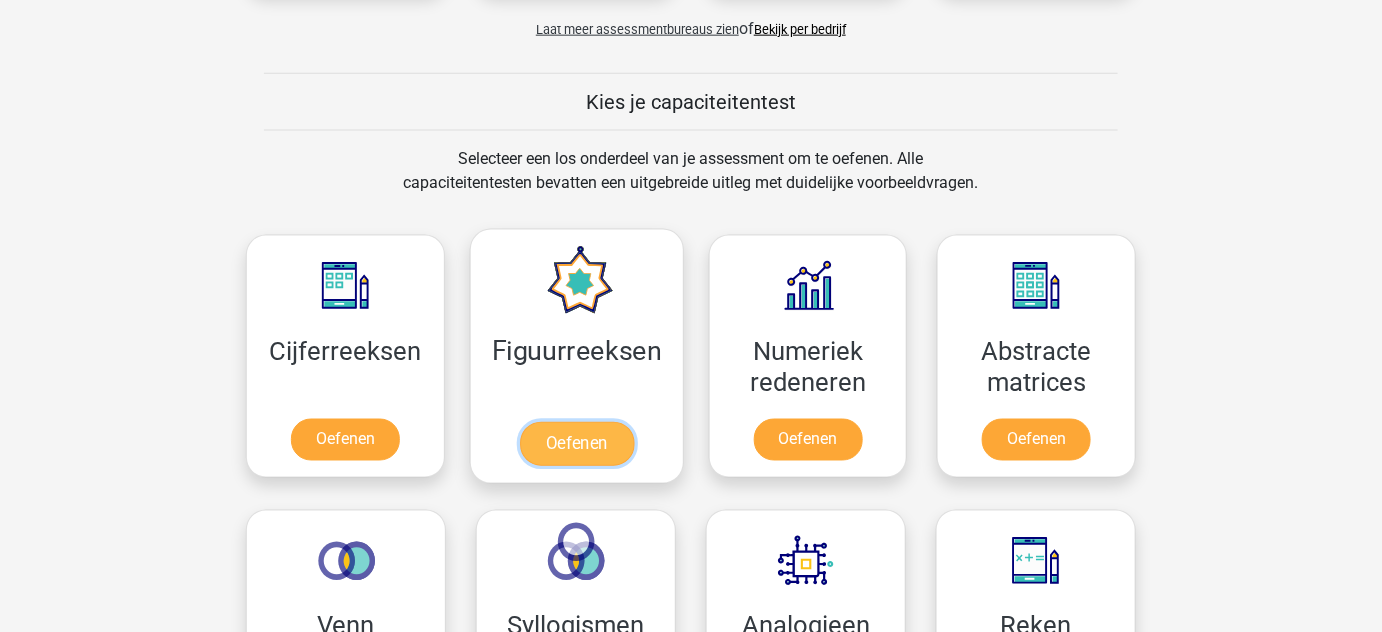 click on "Oefenen" at bounding box center (576, 444) 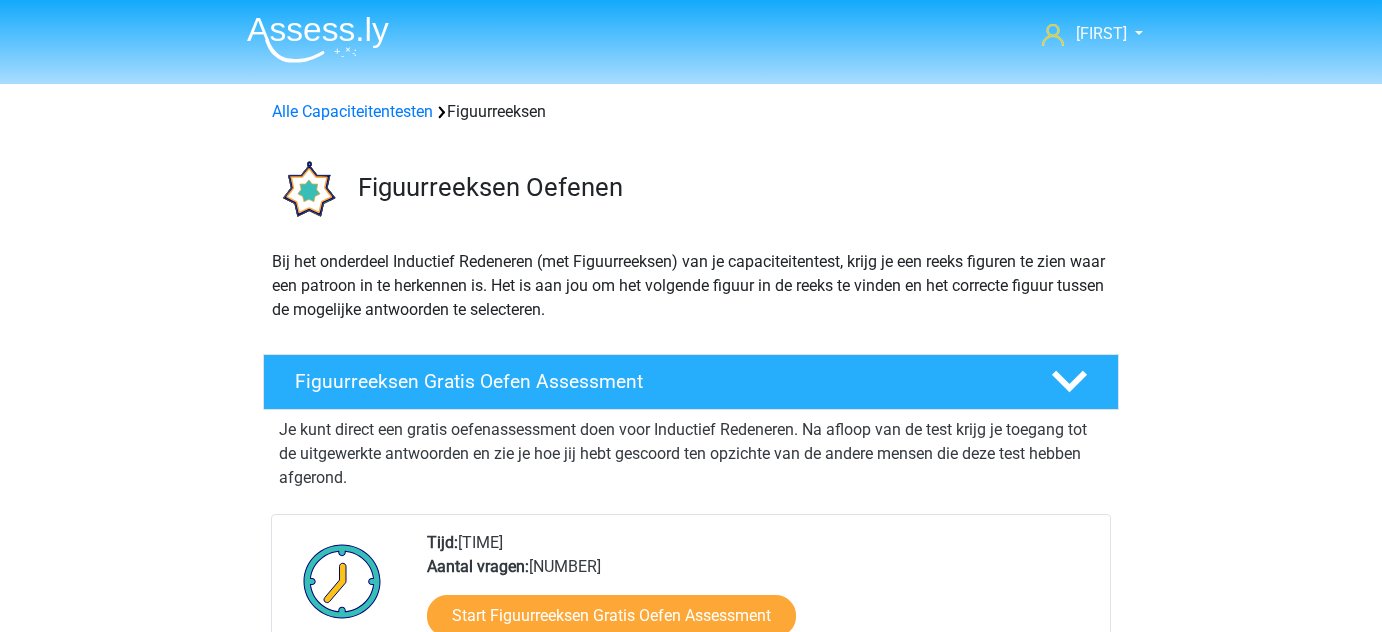 scroll, scrollTop: 0, scrollLeft: 0, axis: both 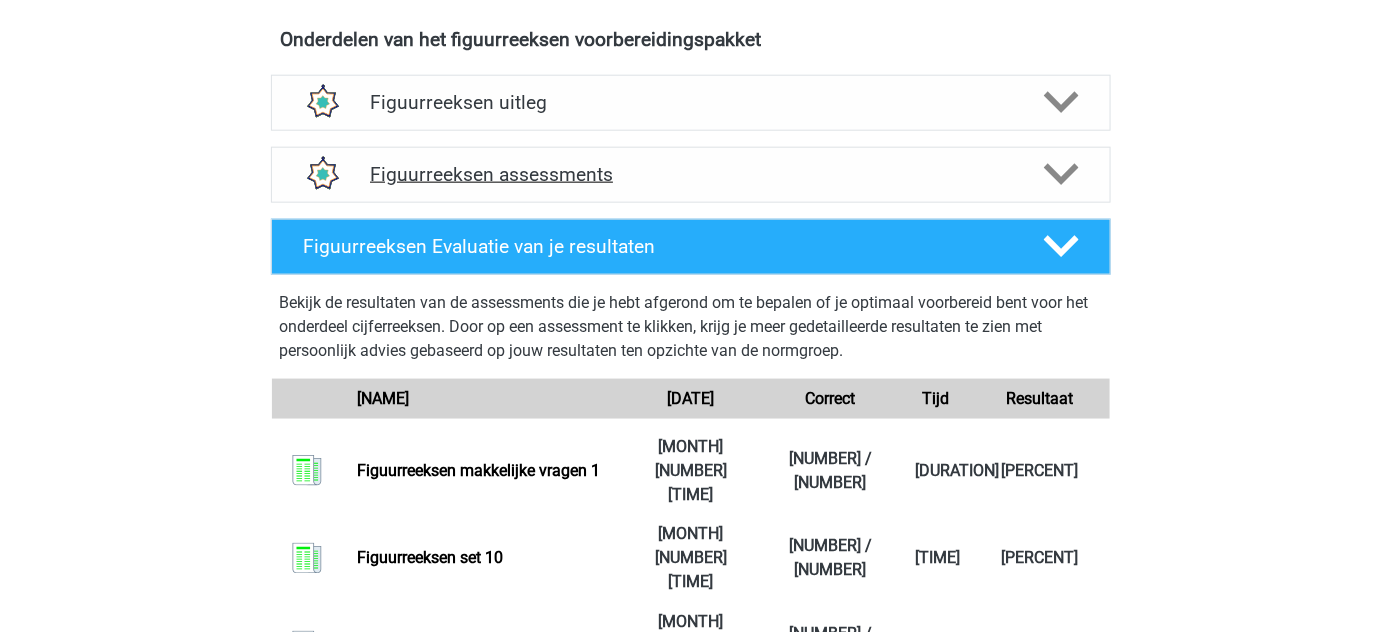 click on "Figuurreeksen assessments" at bounding box center (691, 175) 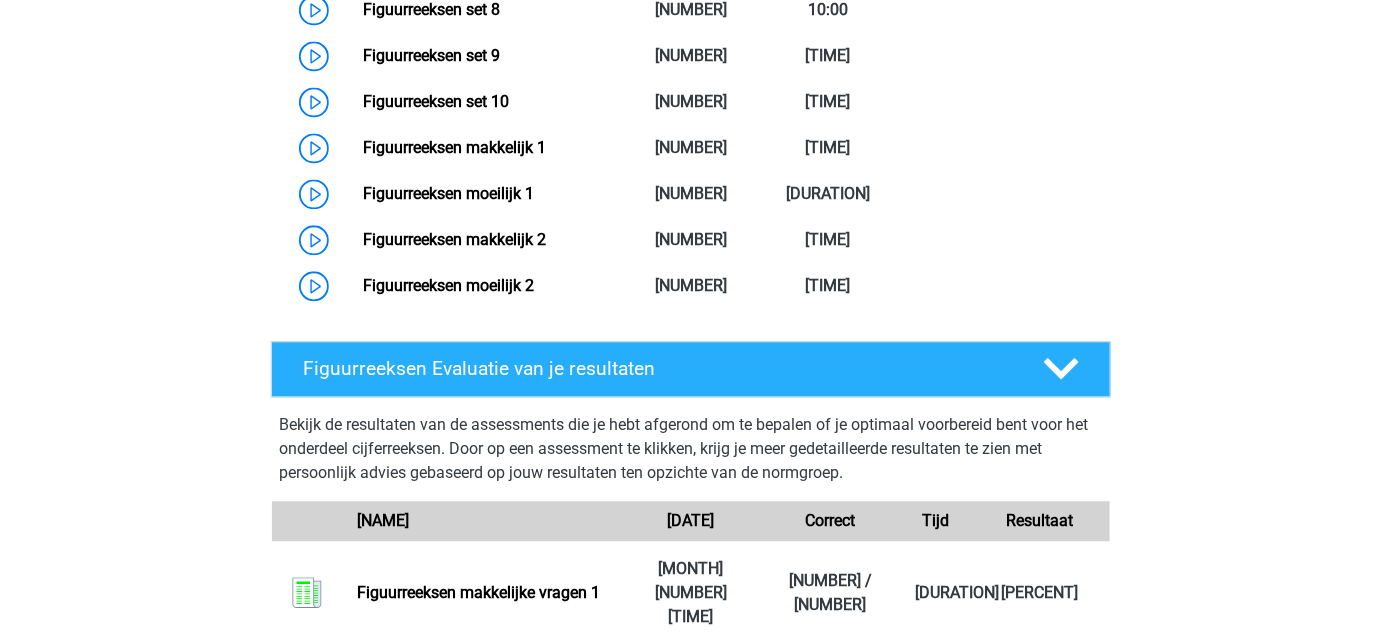 scroll, scrollTop: 1386, scrollLeft: 0, axis: vertical 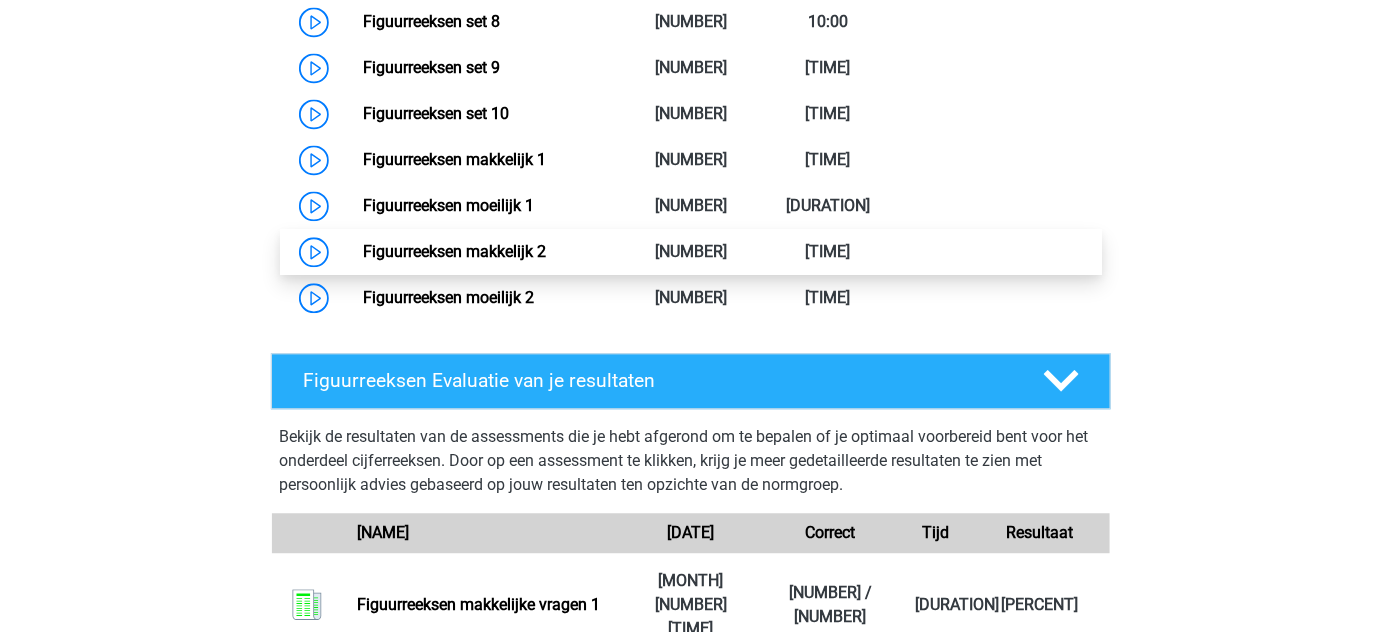 click on "Figuurreeksen
makkelijk 2" at bounding box center (454, 251) 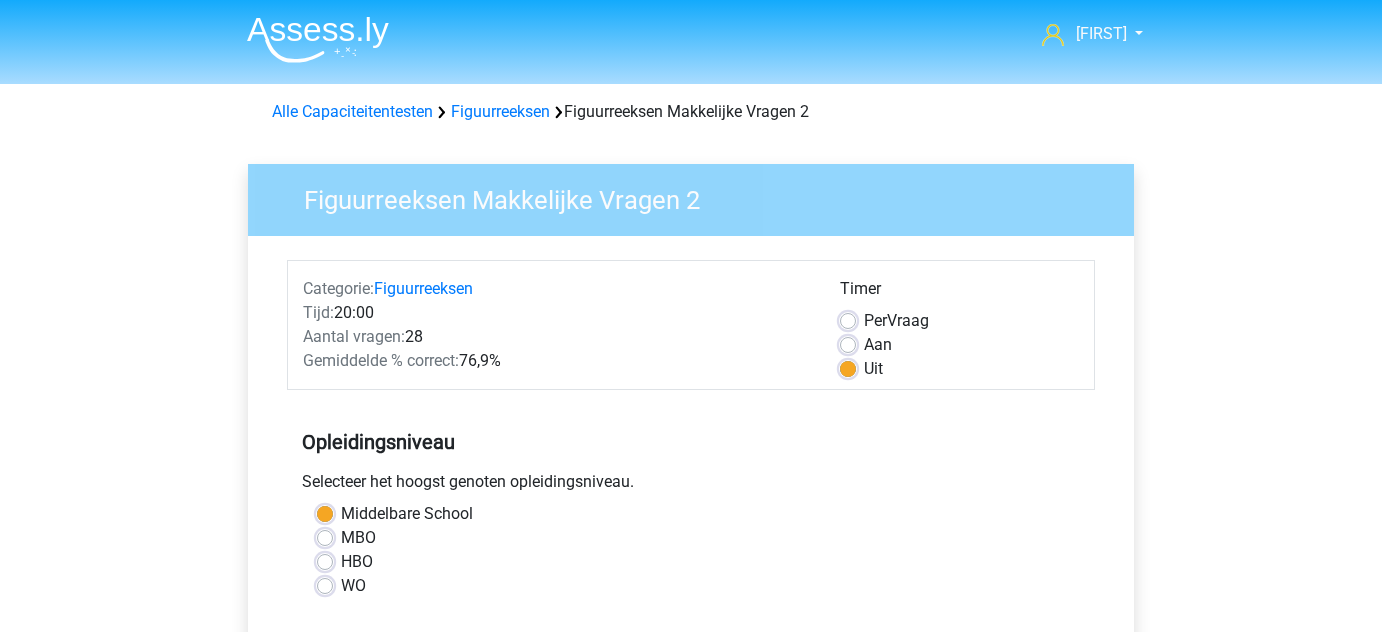 scroll, scrollTop: 0, scrollLeft: 0, axis: both 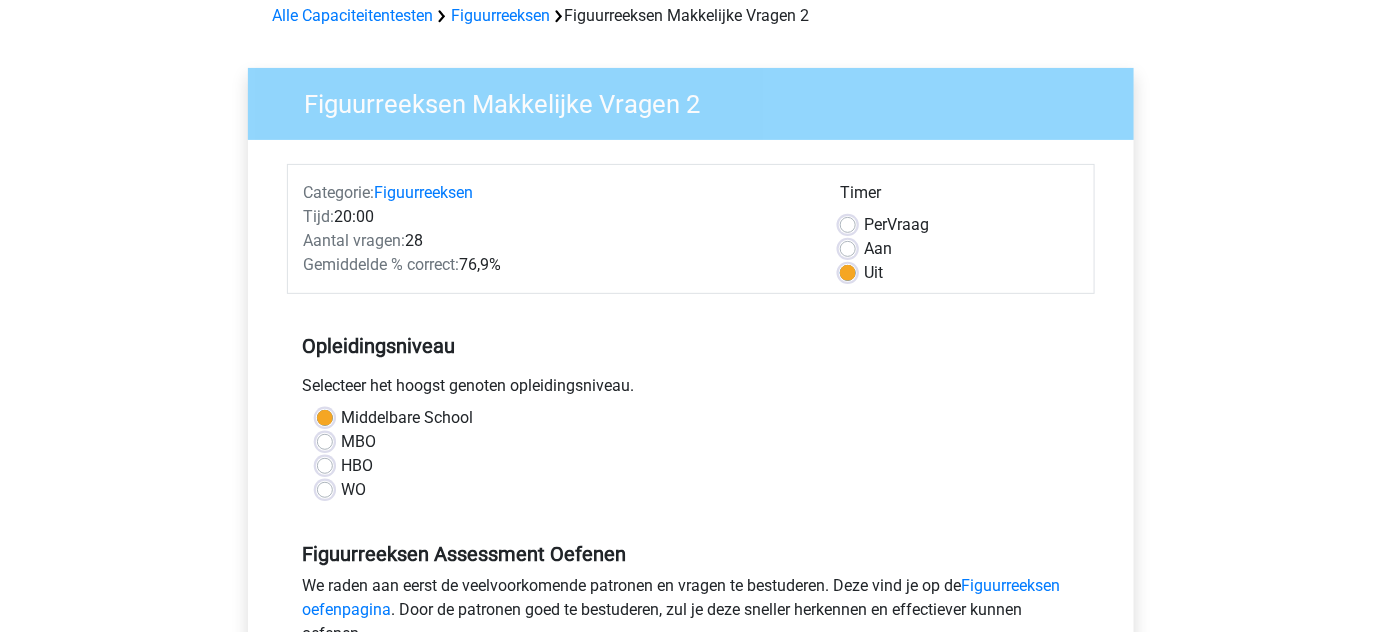 click on "Aan" at bounding box center [878, 249] 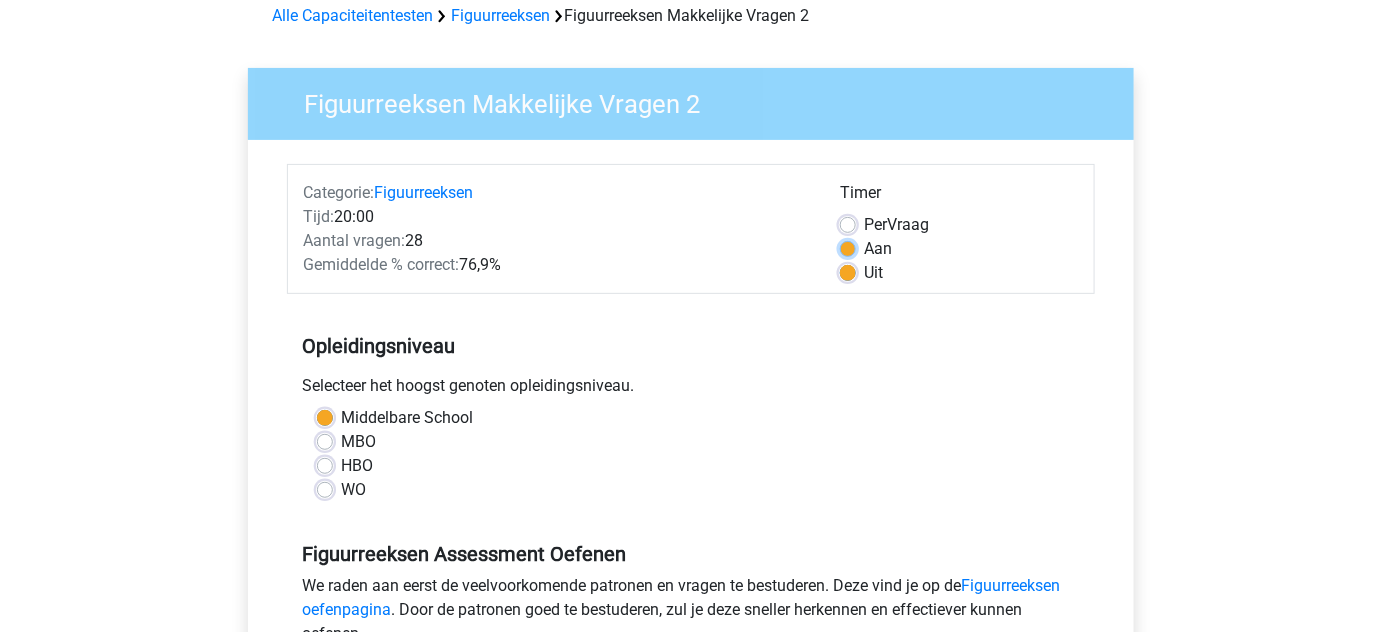 click on "Aan" at bounding box center [848, 247] 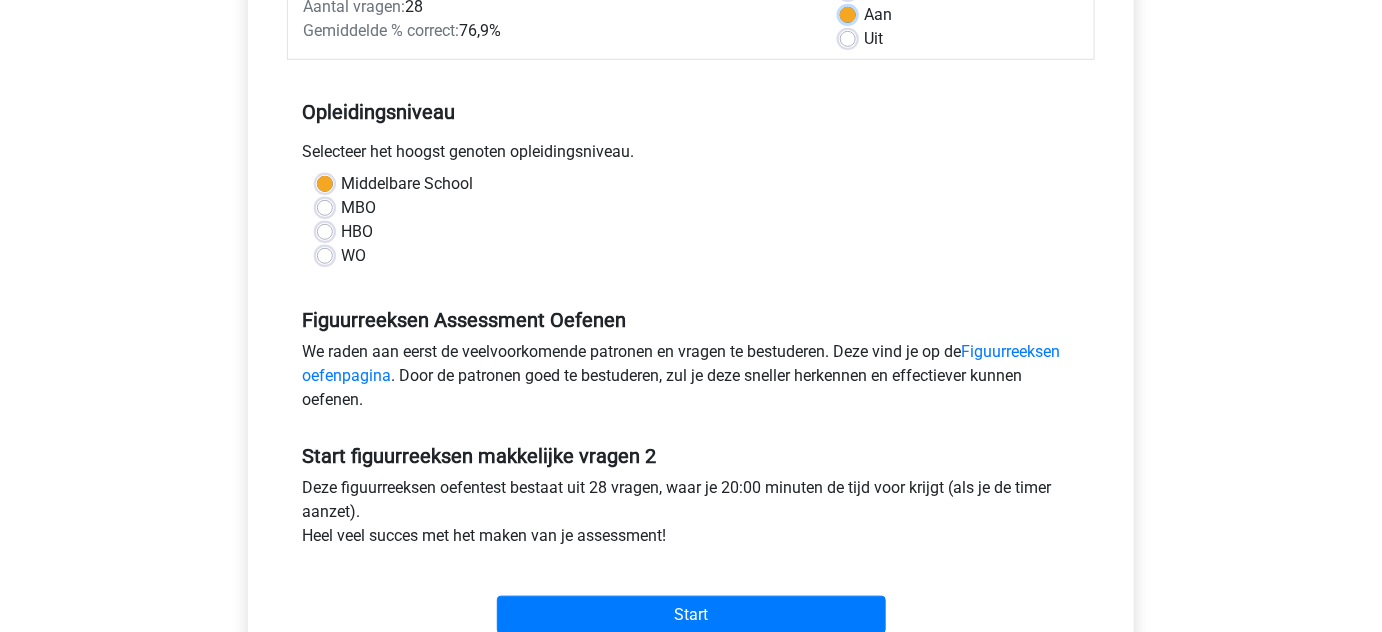 scroll, scrollTop: 451, scrollLeft: 0, axis: vertical 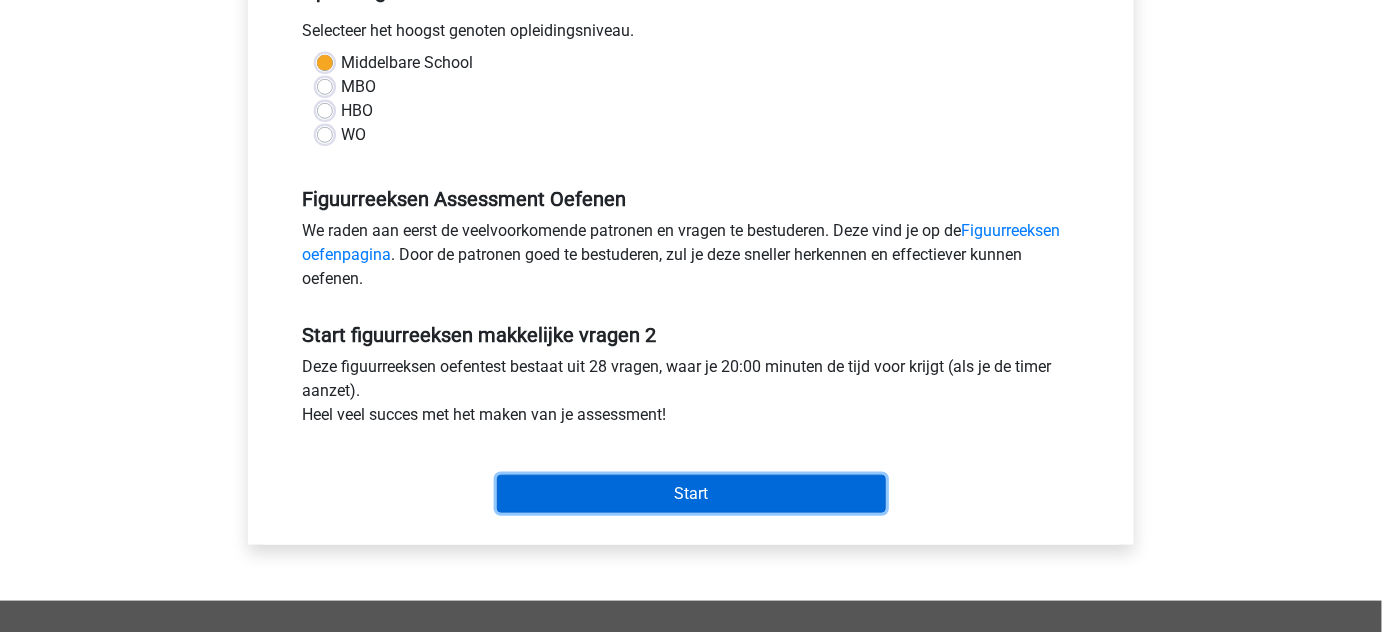 click on "Start" at bounding box center [691, 494] 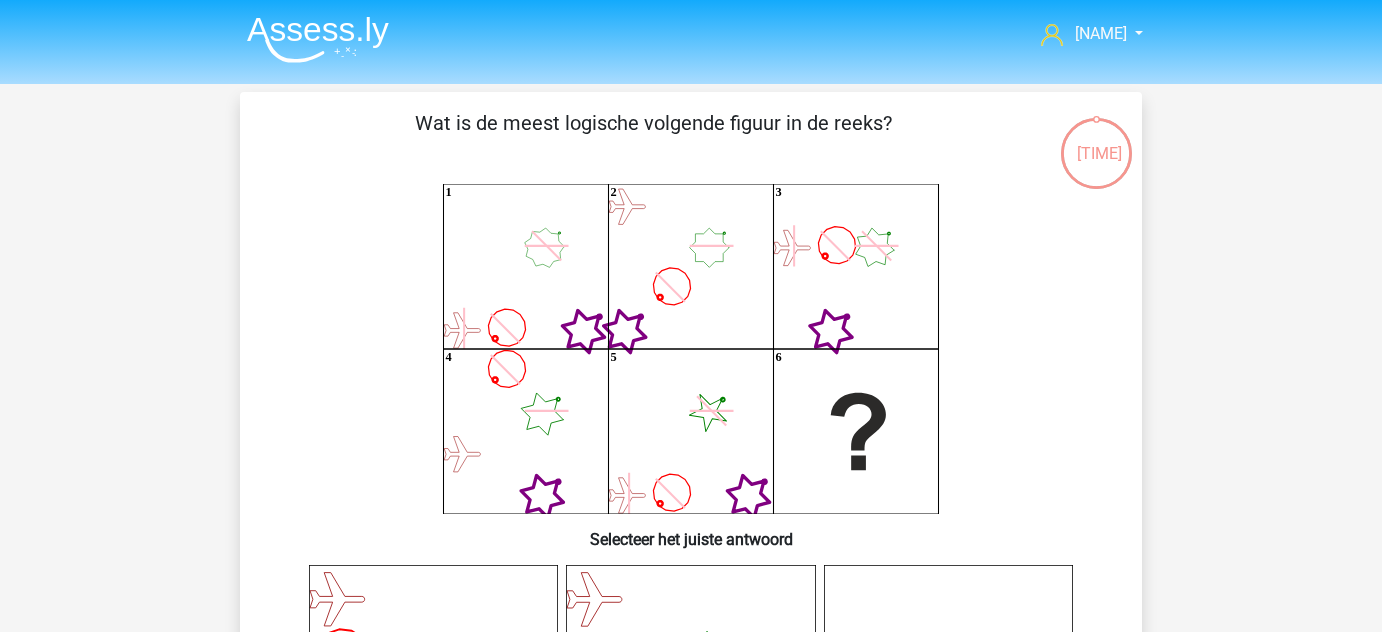 scroll, scrollTop: 0, scrollLeft: 0, axis: both 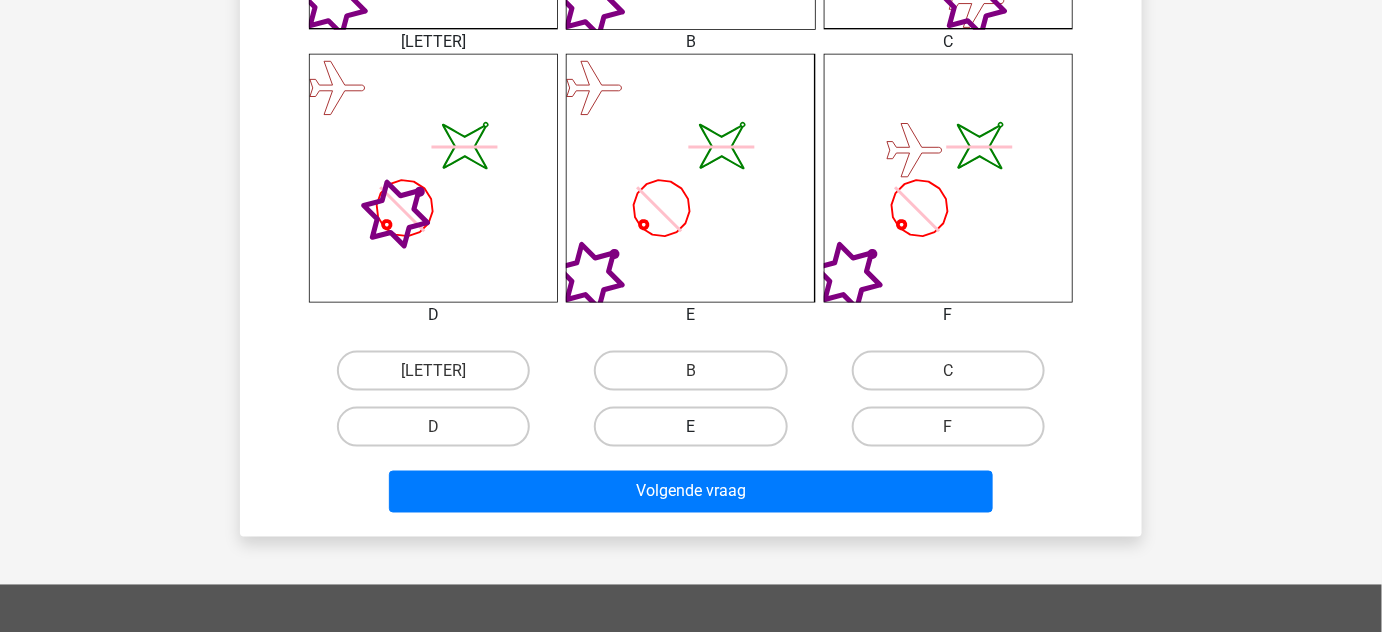click on "E" at bounding box center (690, 427) 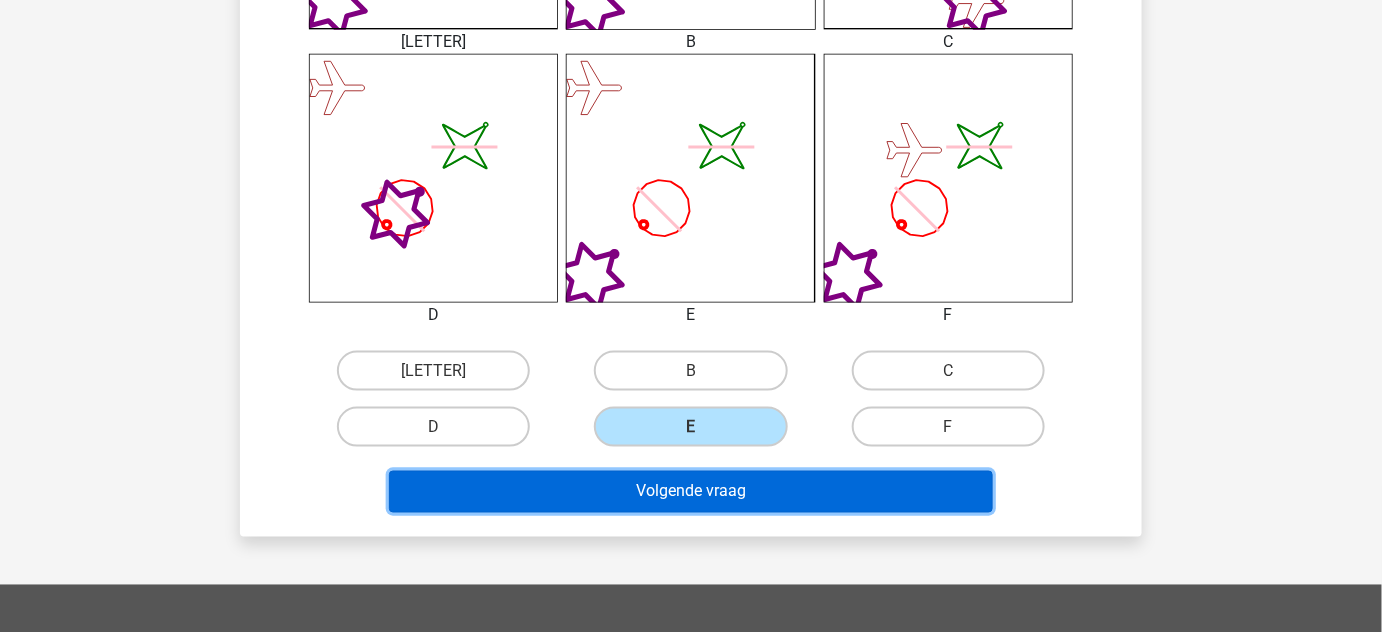click on "Volgende vraag" at bounding box center [691, 492] 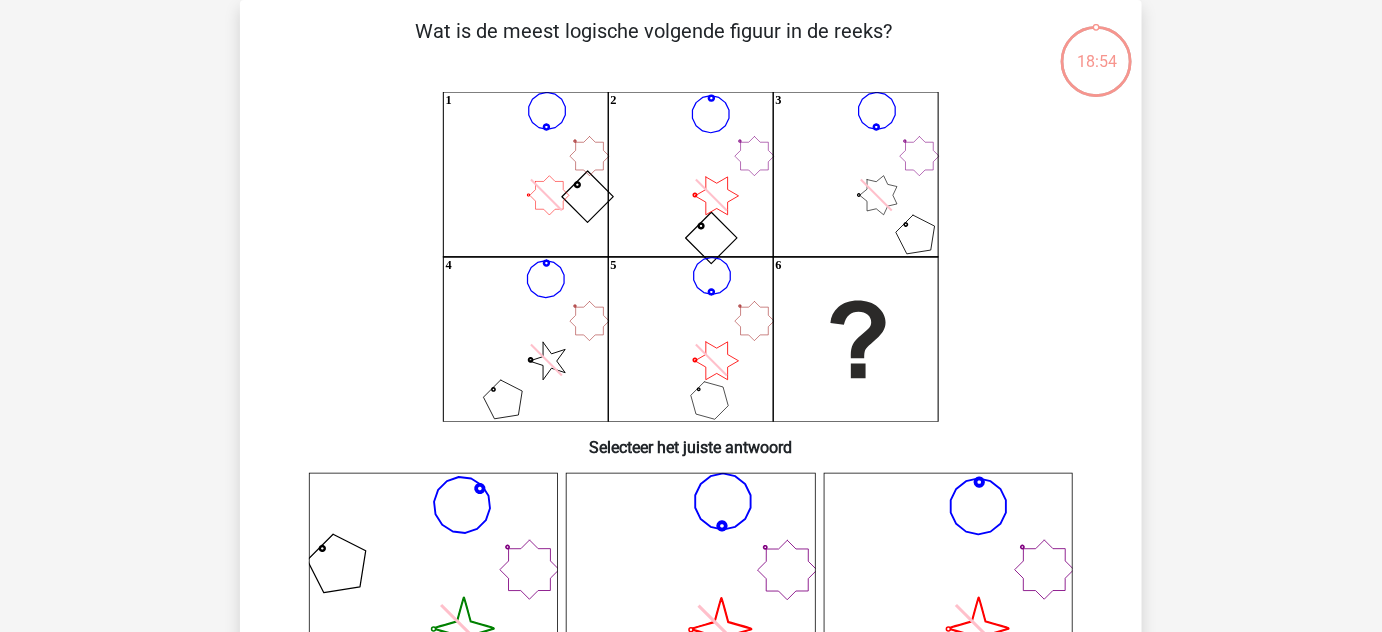 scroll, scrollTop: 458, scrollLeft: 0, axis: vertical 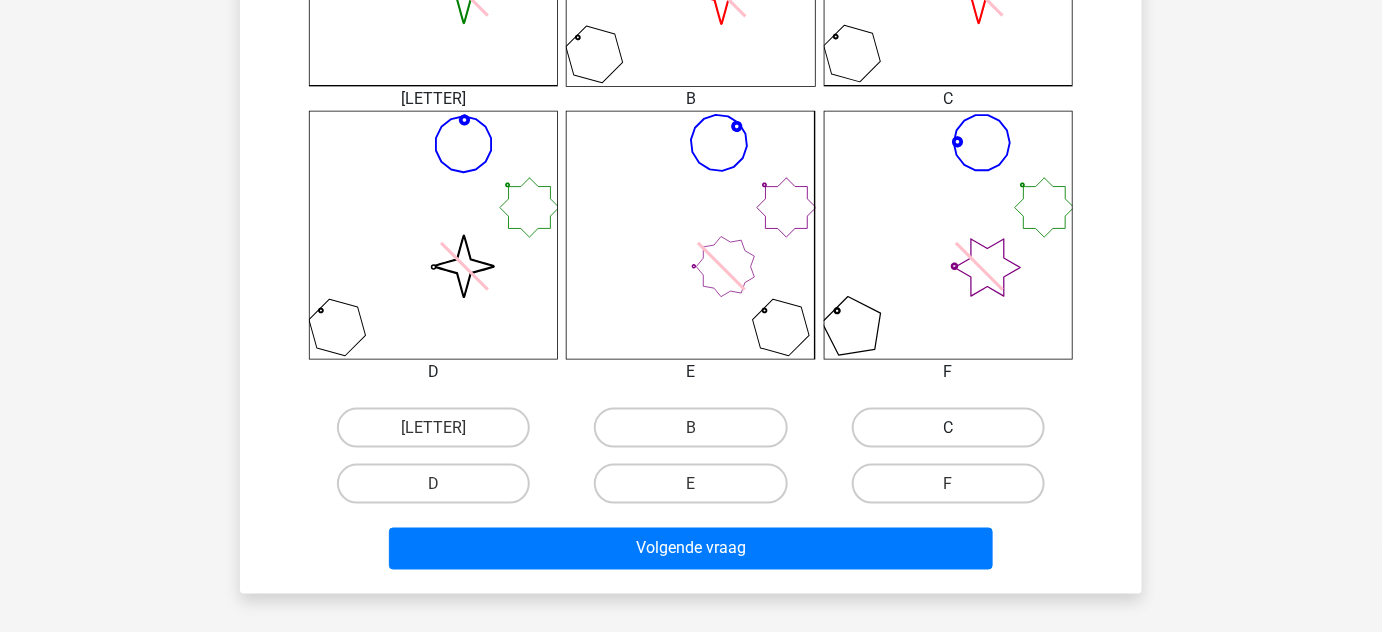 click on "C" at bounding box center [948, 428] 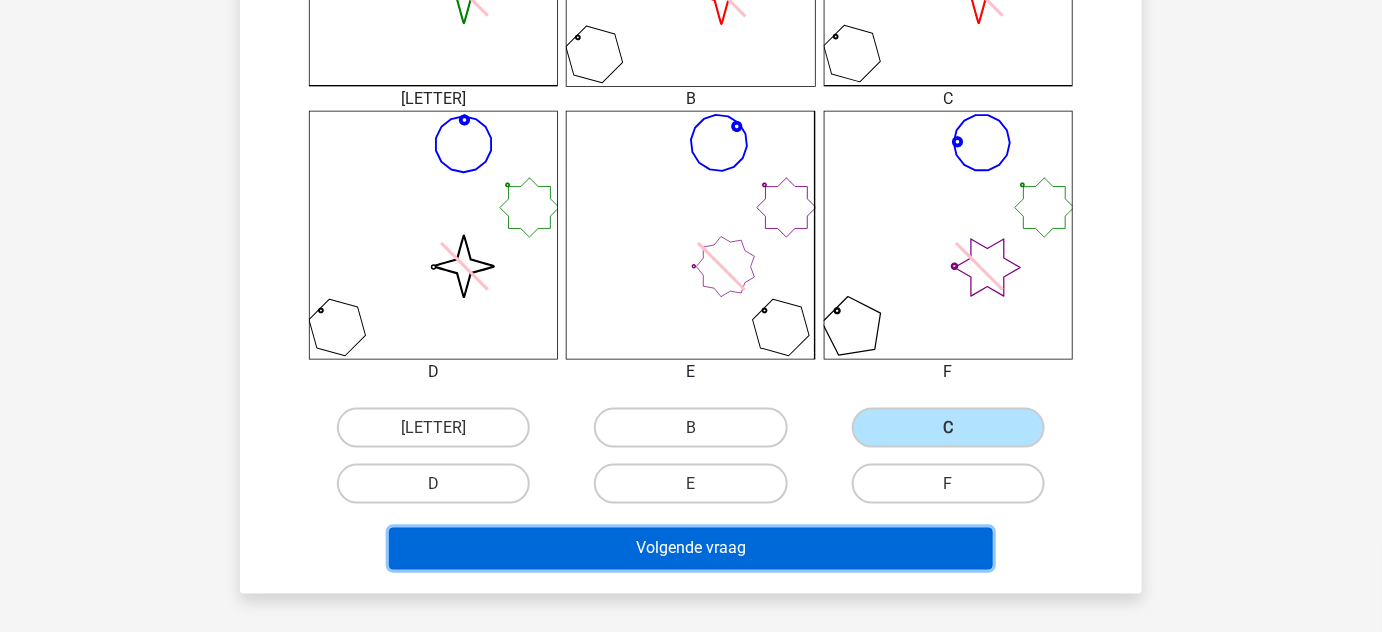 click on "Volgende vraag" at bounding box center [691, 549] 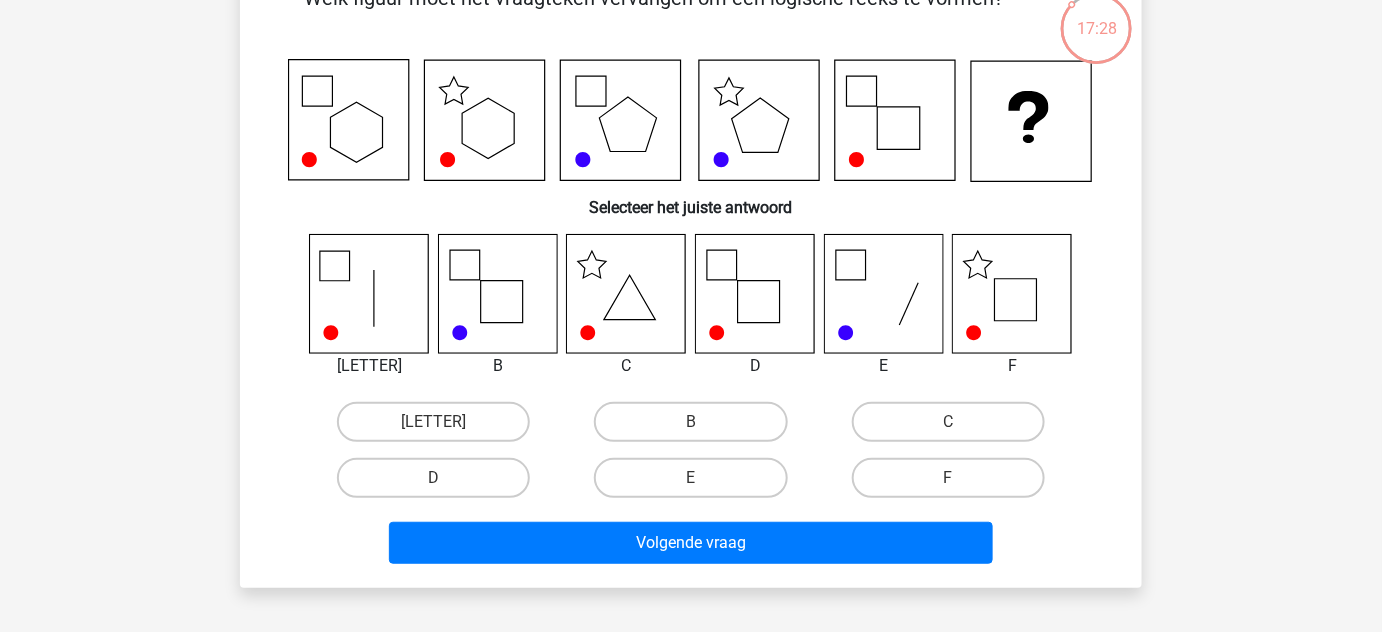 scroll, scrollTop: 127, scrollLeft: 0, axis: vertical 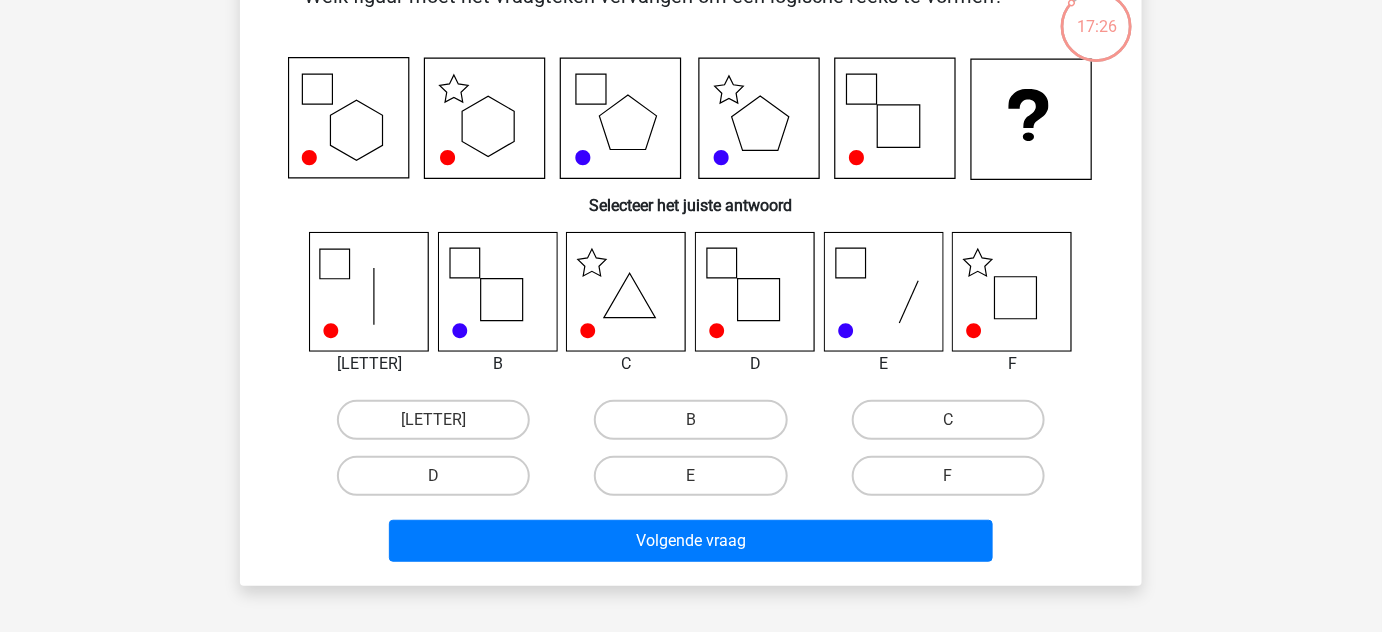 click on "F" at bounding box center [954, 482] 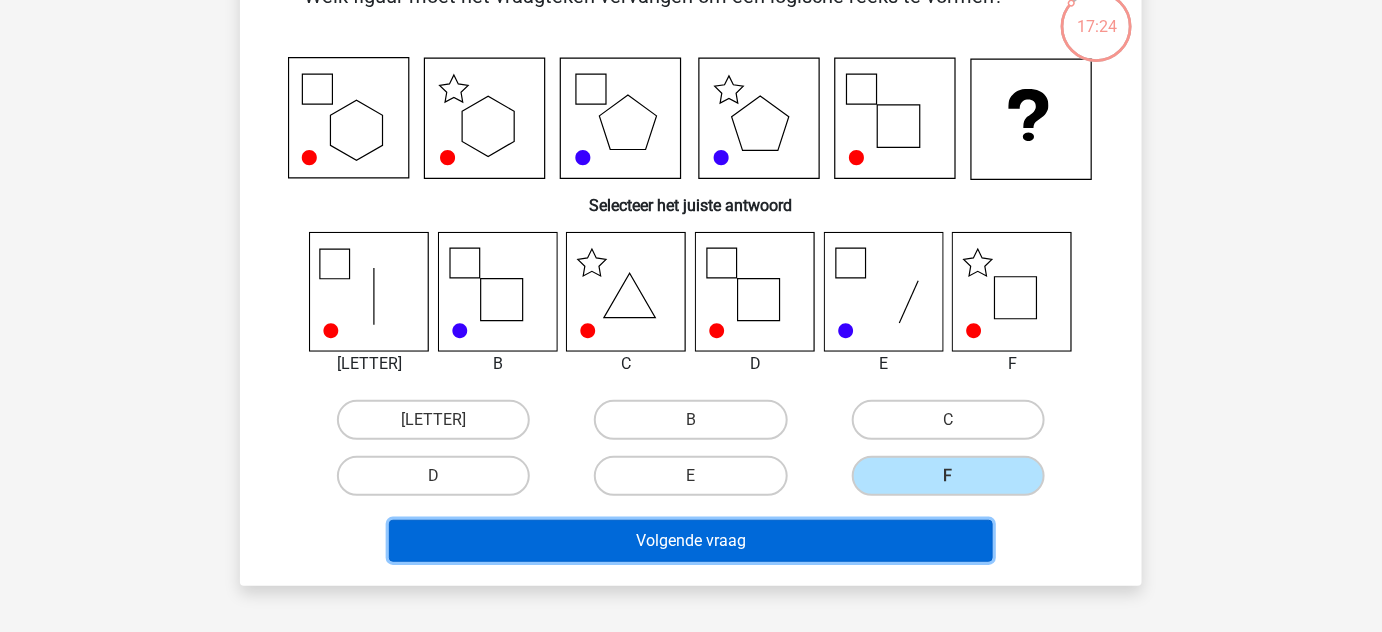 click on "Volgende vraag" at bounding box center [691, 541] 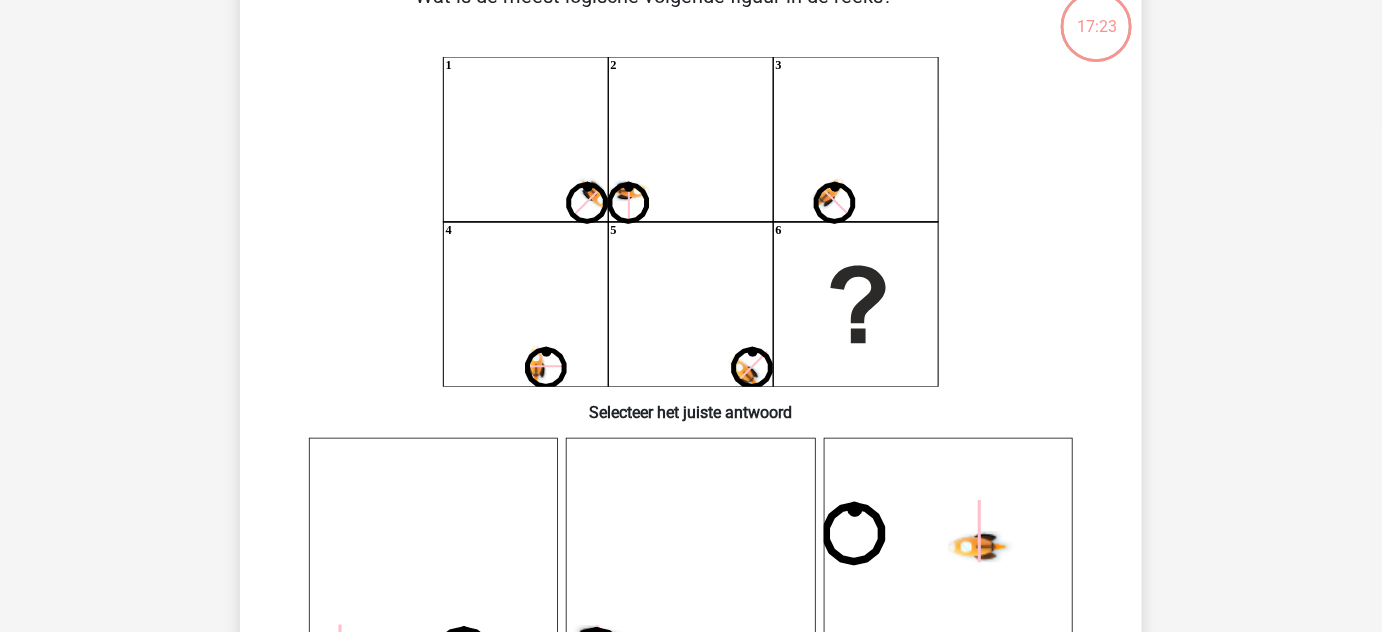 scroll, scrollTop: 92, scrollLeft: 0, axis: vertical 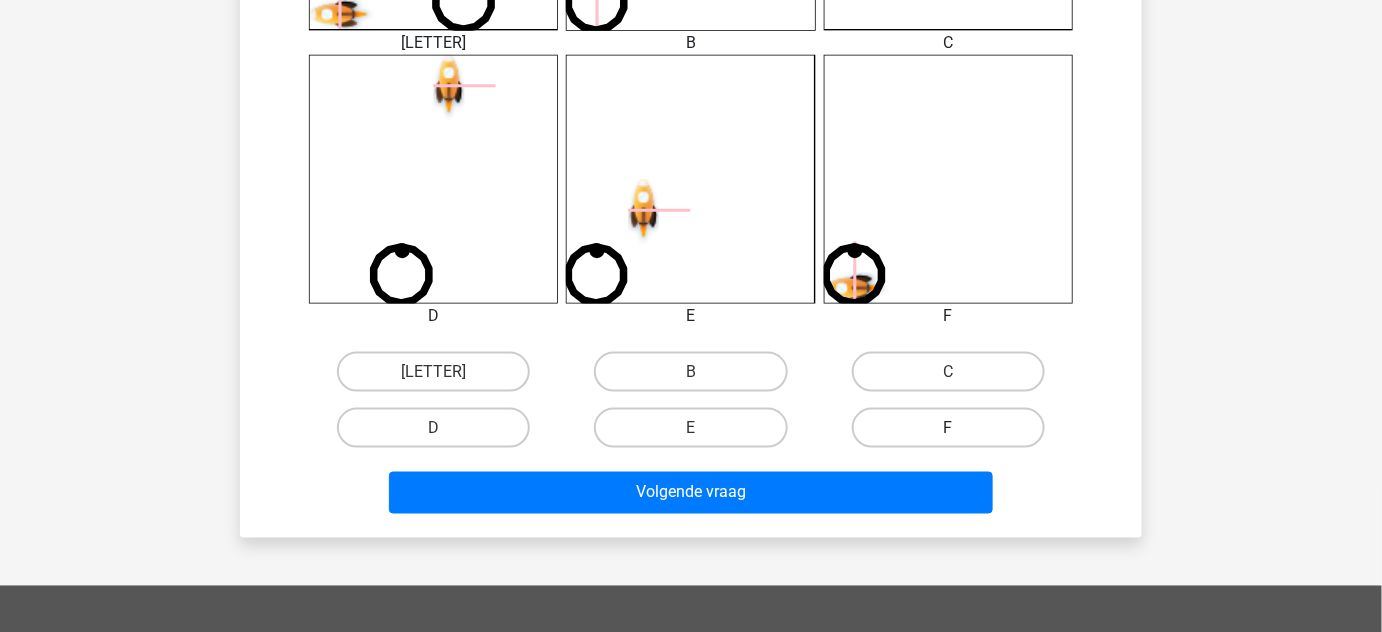 click on "F" at bounding box center [948, 428] 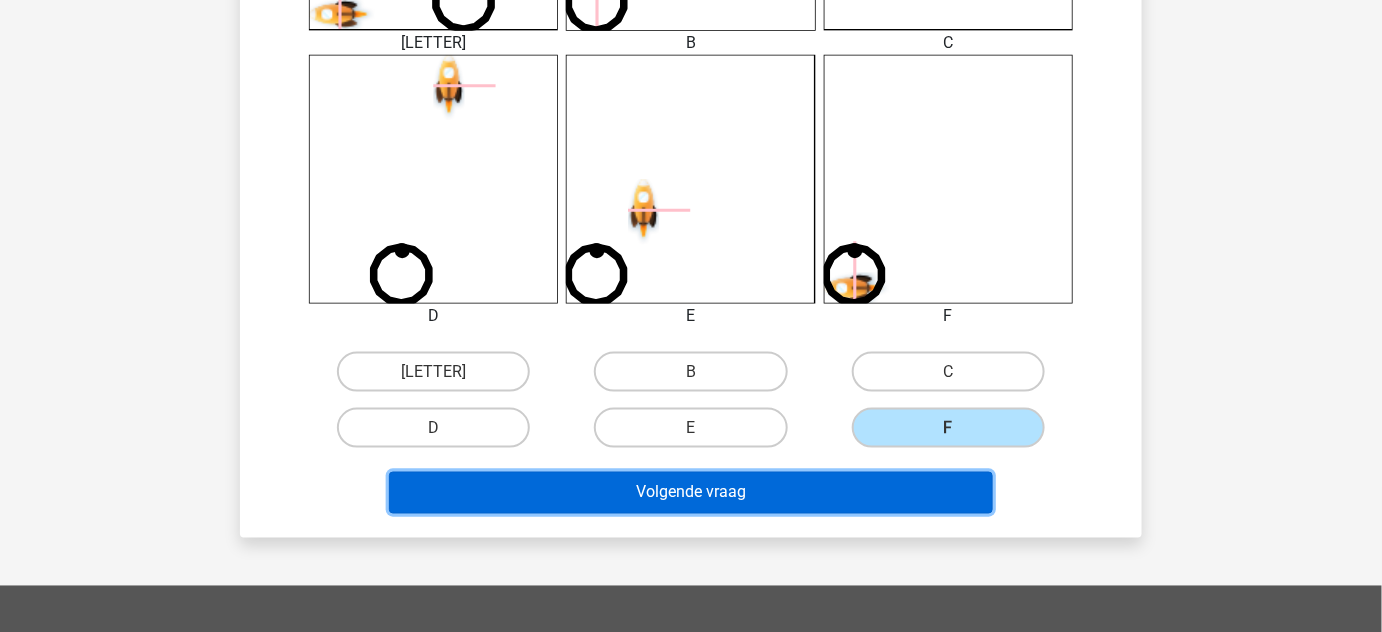 click on "Volgende vraag" at bounding box center [691, 493] 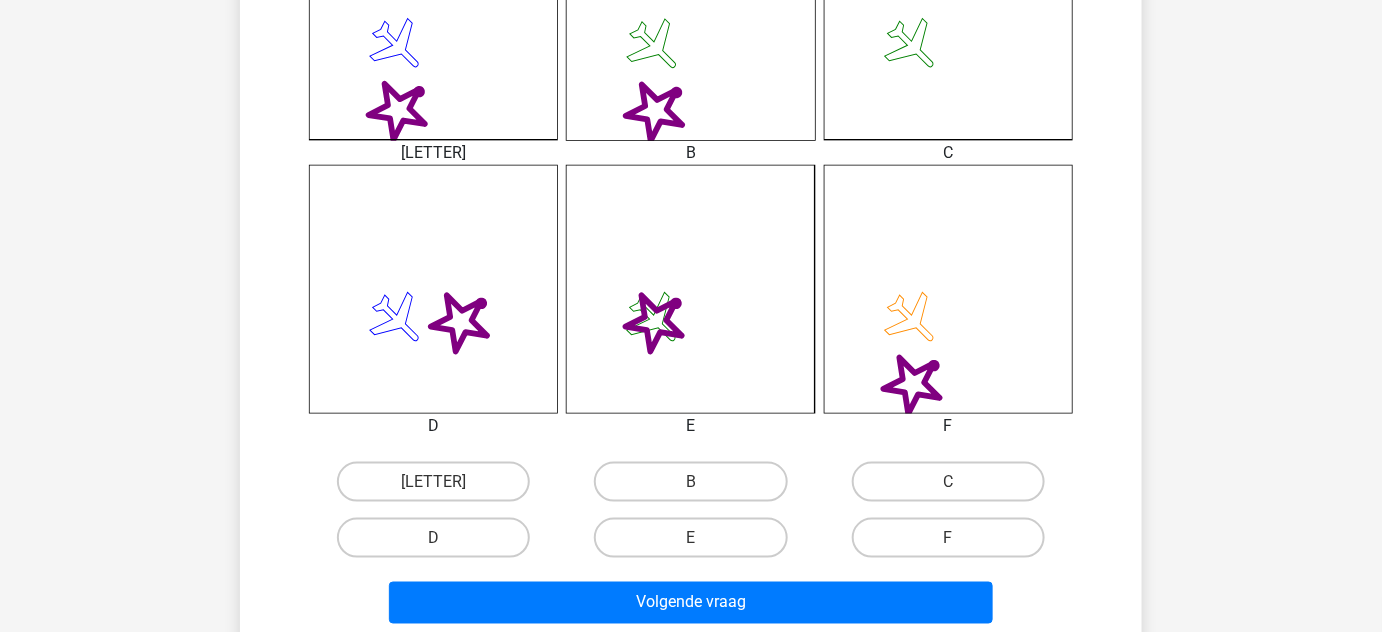 scroll, scrollTop: 767, scrollLeft: 0, axis: vertical 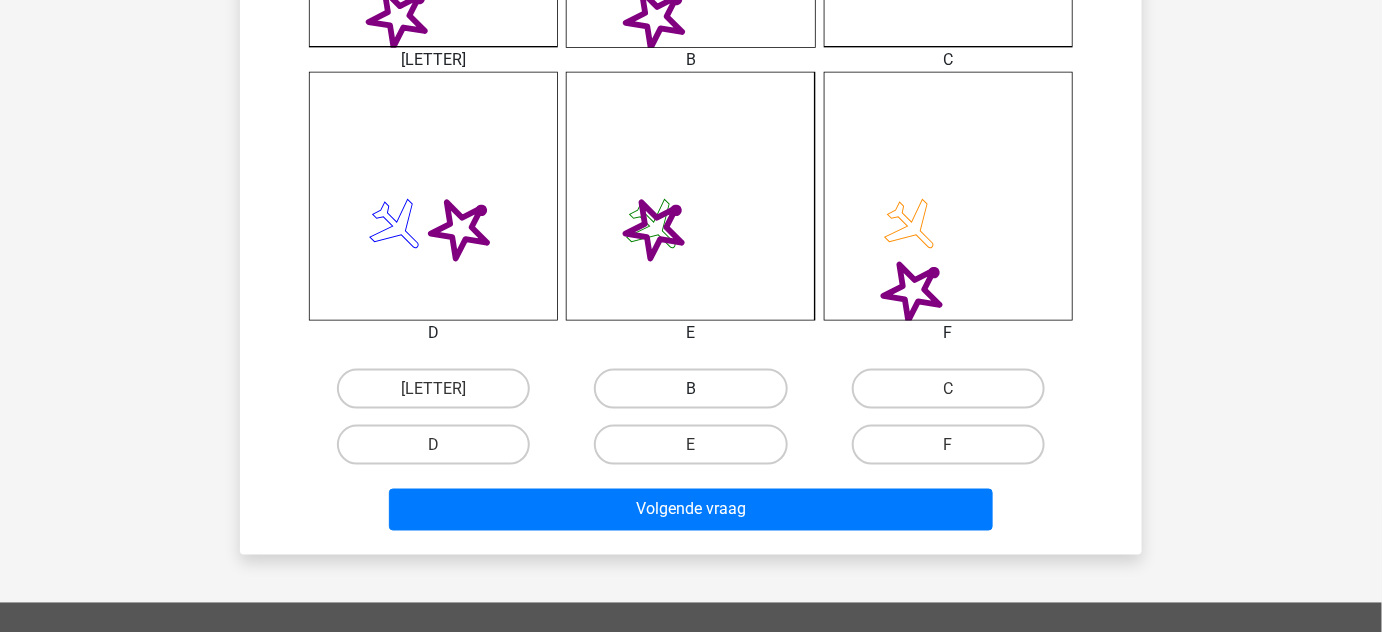 click on "B" at bounding box center [690, 389] 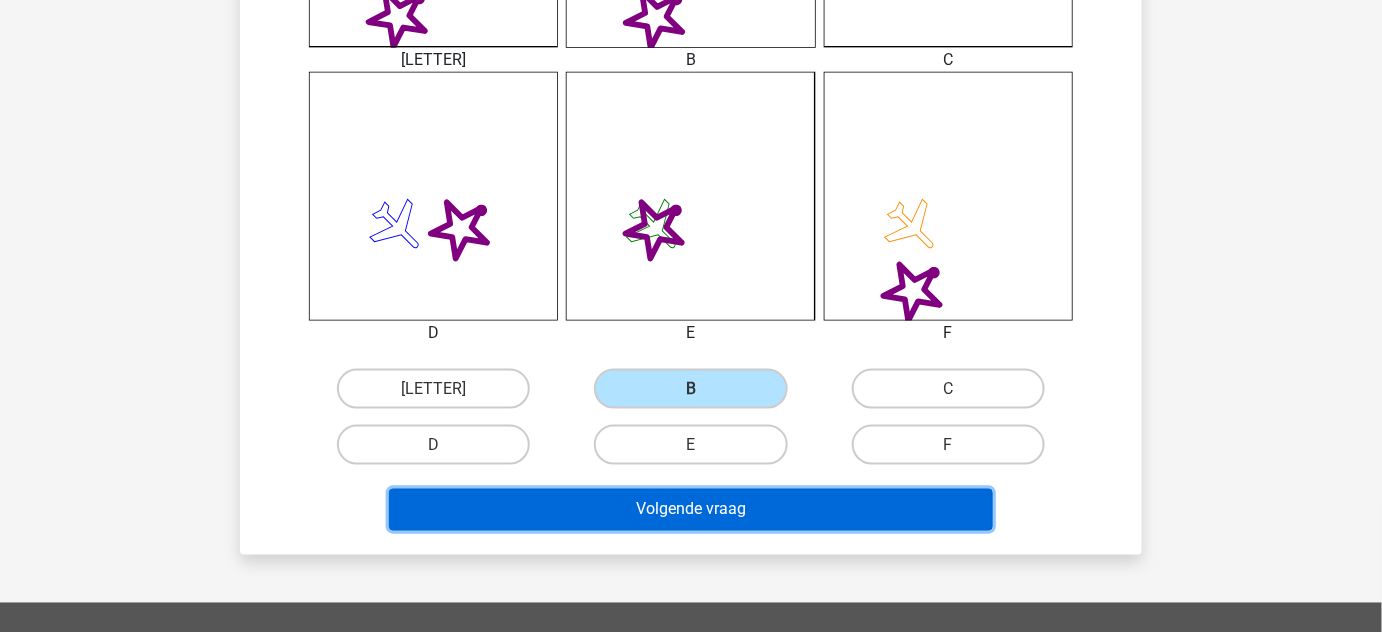 click on "Volgende vraag" at bounding box center (691, 510) 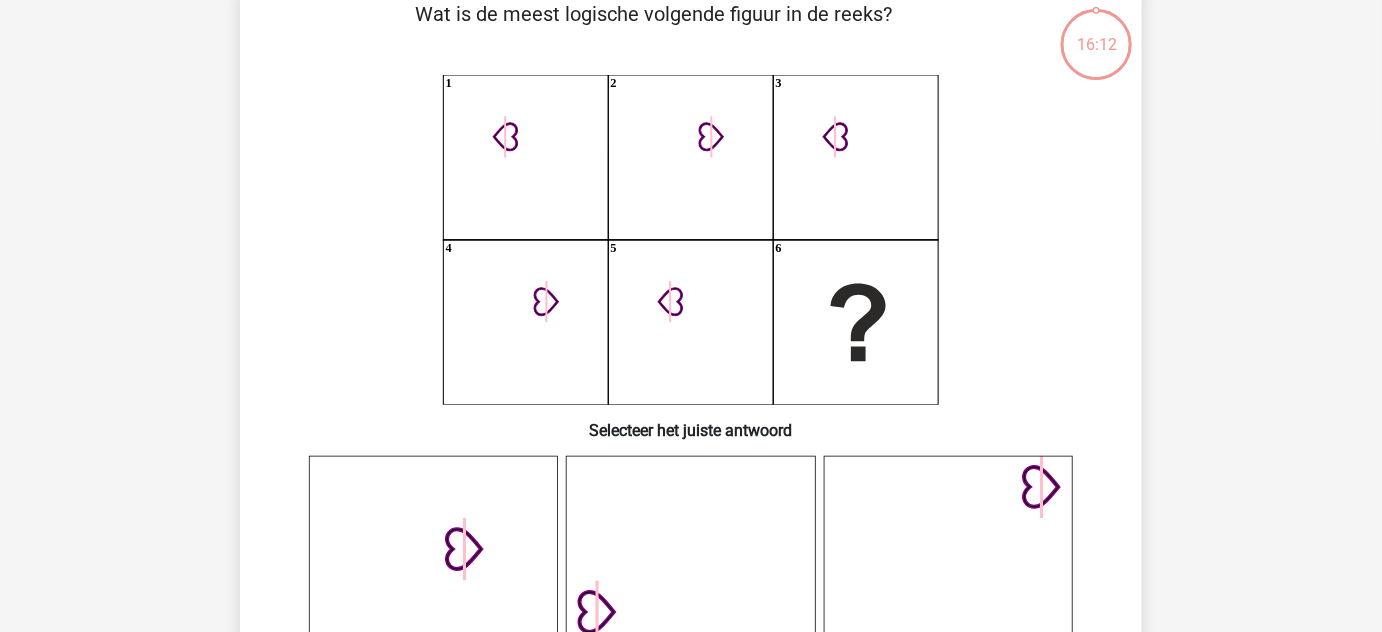 scroll, scrollTop: 92, scrollLeft: 0, axis: vertical 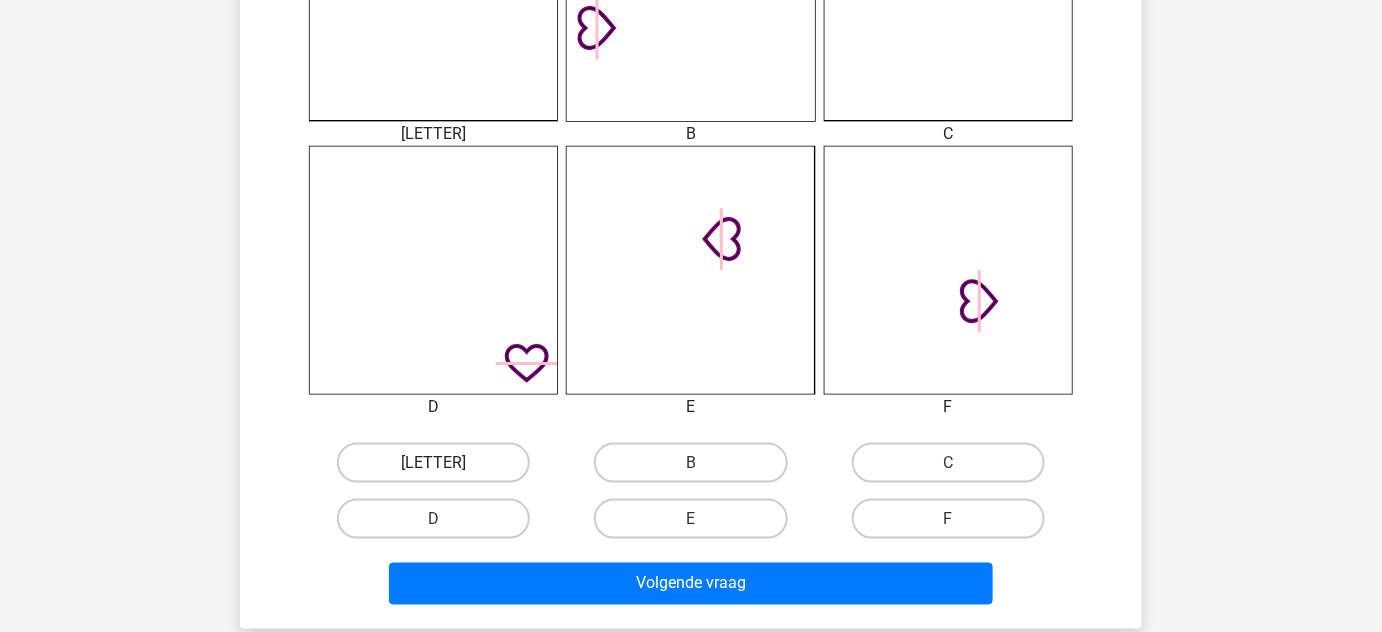 click on "[LETTER]" at bounding box center (433, 463) 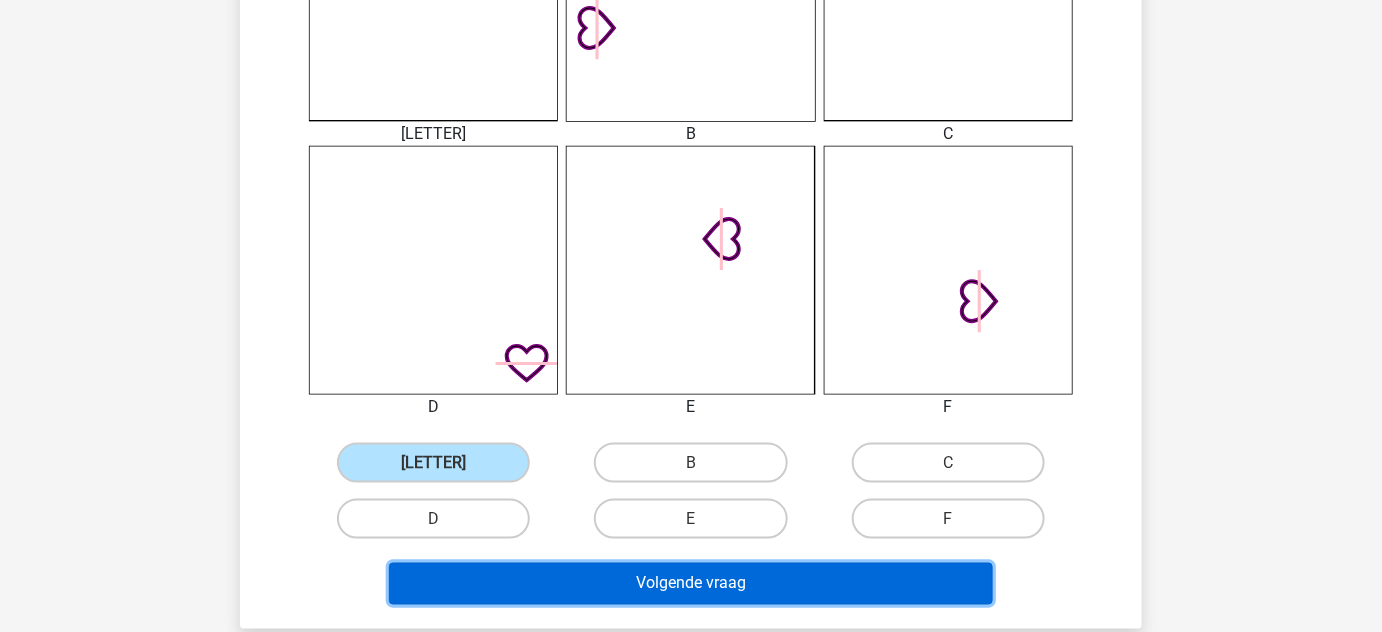 click on "Volgende vraag" at bounding box center [691, 584] 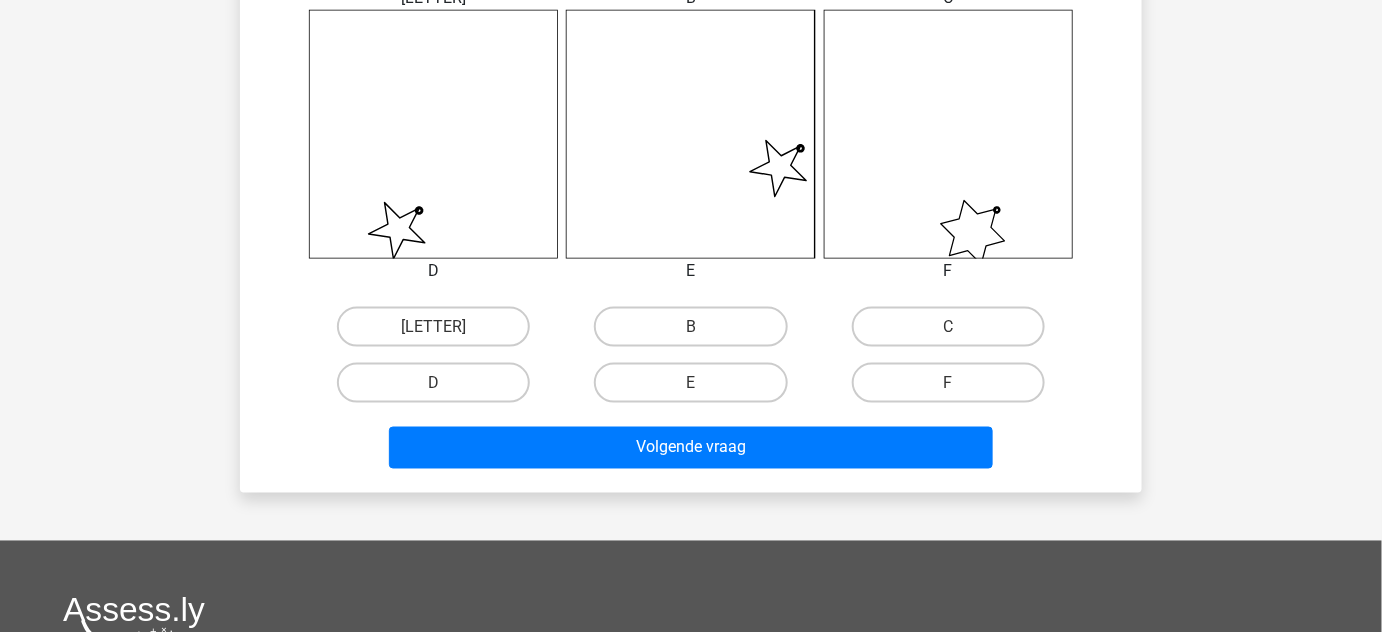 scroll, scrollTop: 831, scrollLeft: 0, axis: vertical 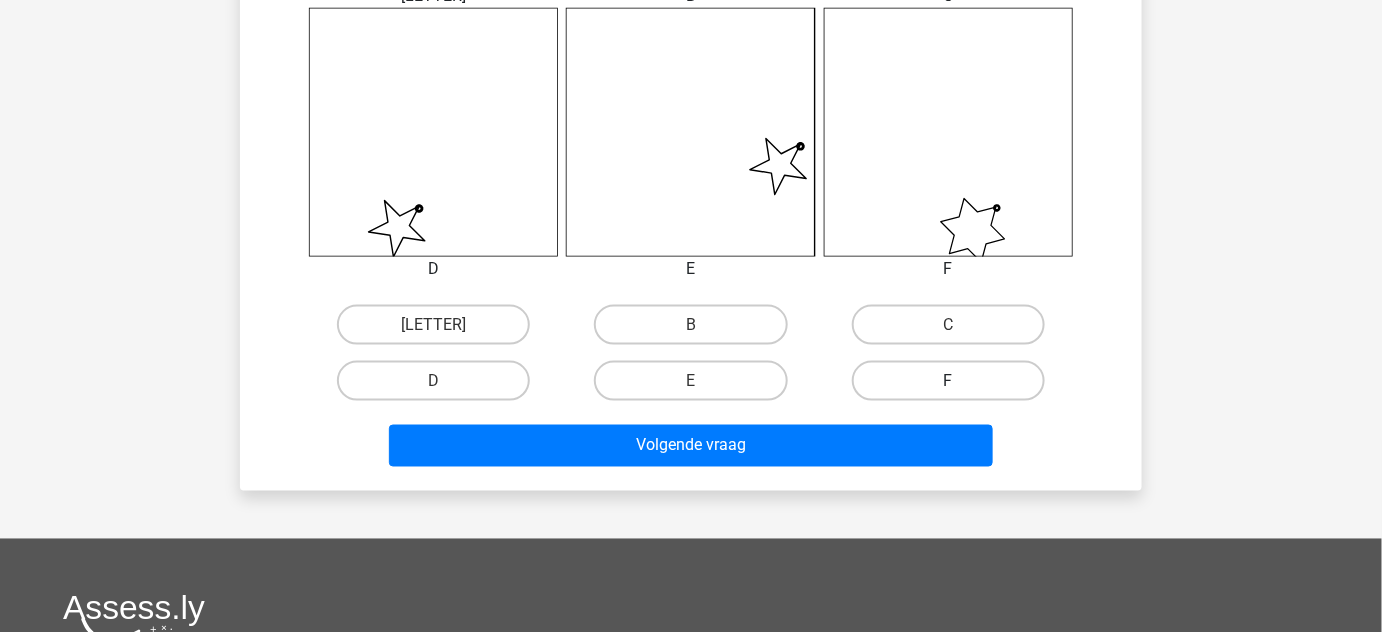click on "F" at bounding box center (948, 381) 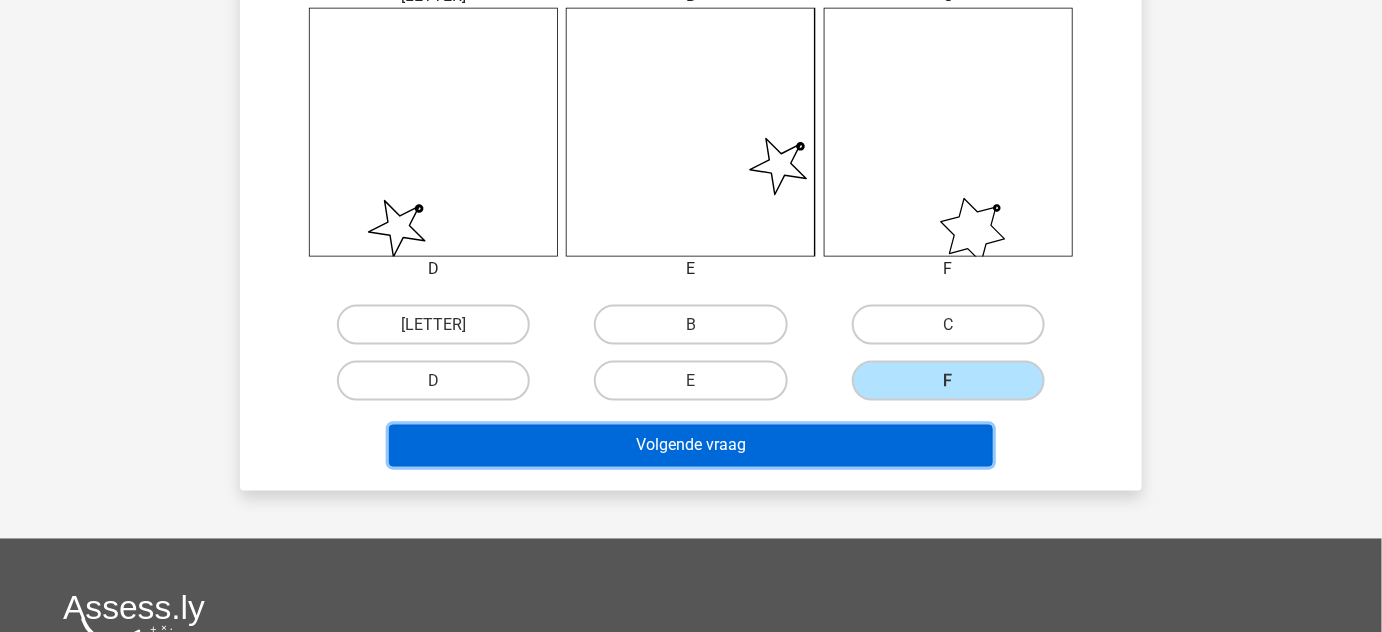 click on "Volgende vraag" at bounding box center (691, 446) 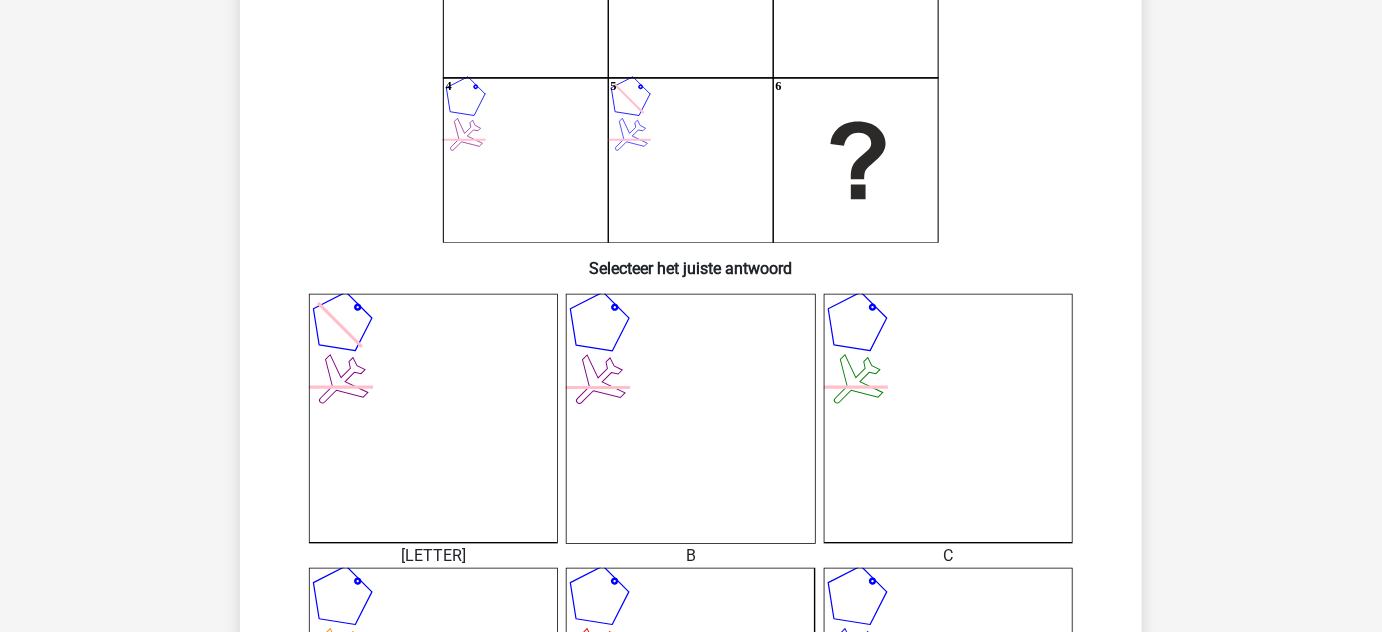 scroll, scrollTop: 92, scrollLeft: 0, axis: vertical 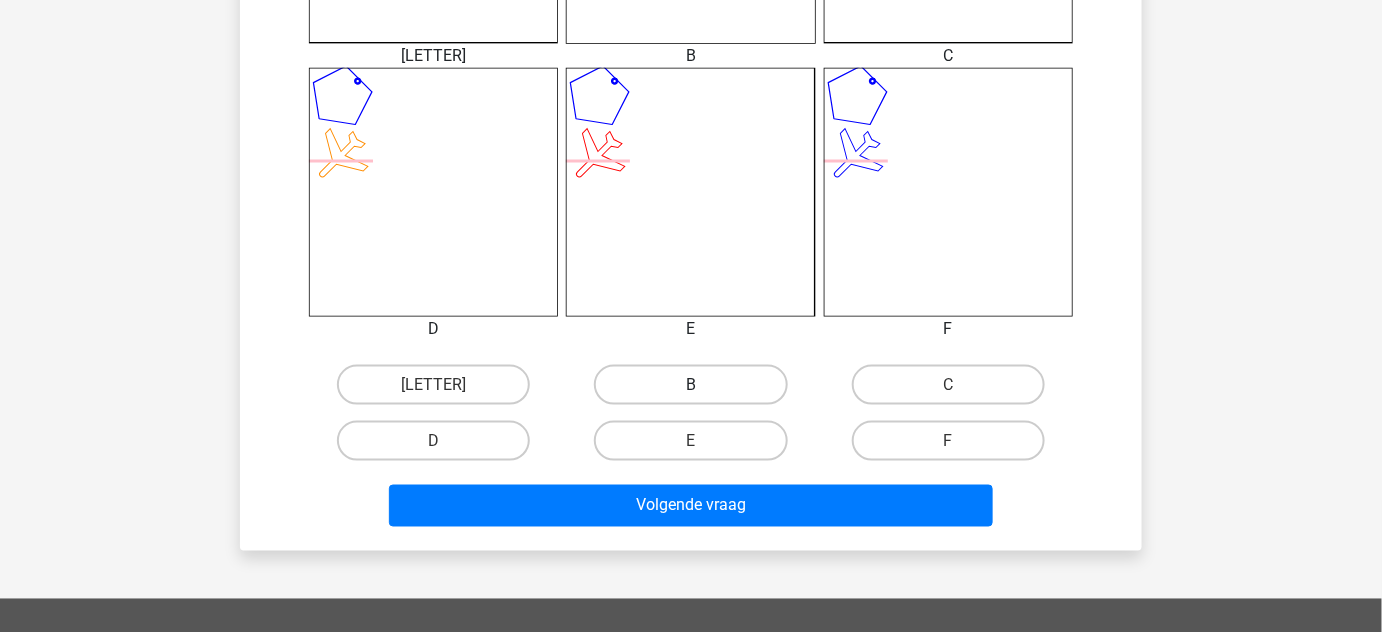 click on "B" at bounding box center [690, 385] 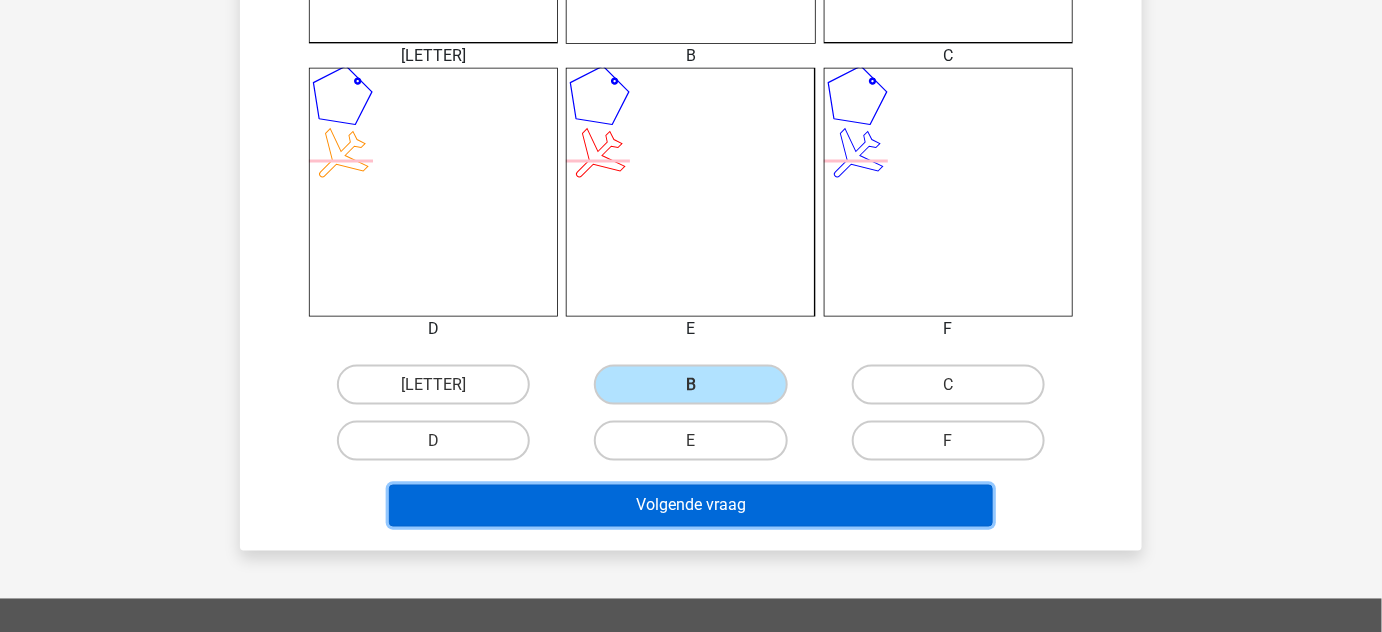 click on "Volgende vraag" at bounding box center [691, 506] 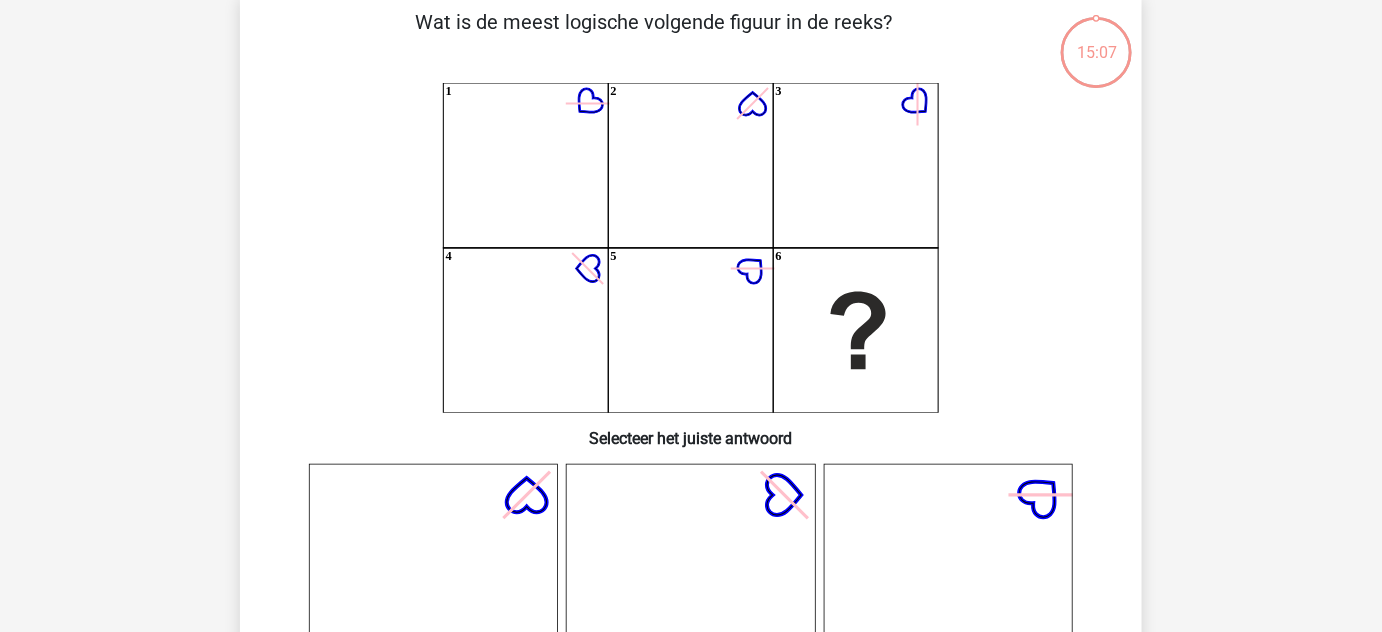 scroll, scrollTop: 92, scrollLeft: 0, axis: vertical 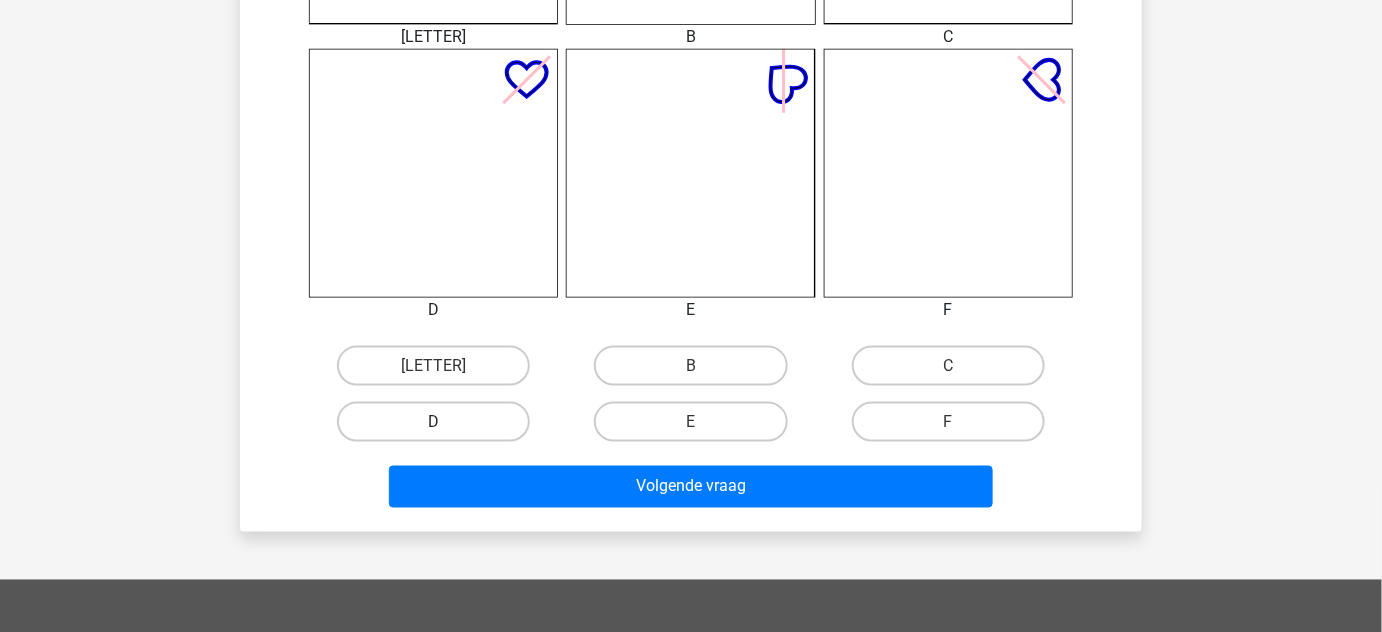 click on "D" at bounding box center (433, 422) 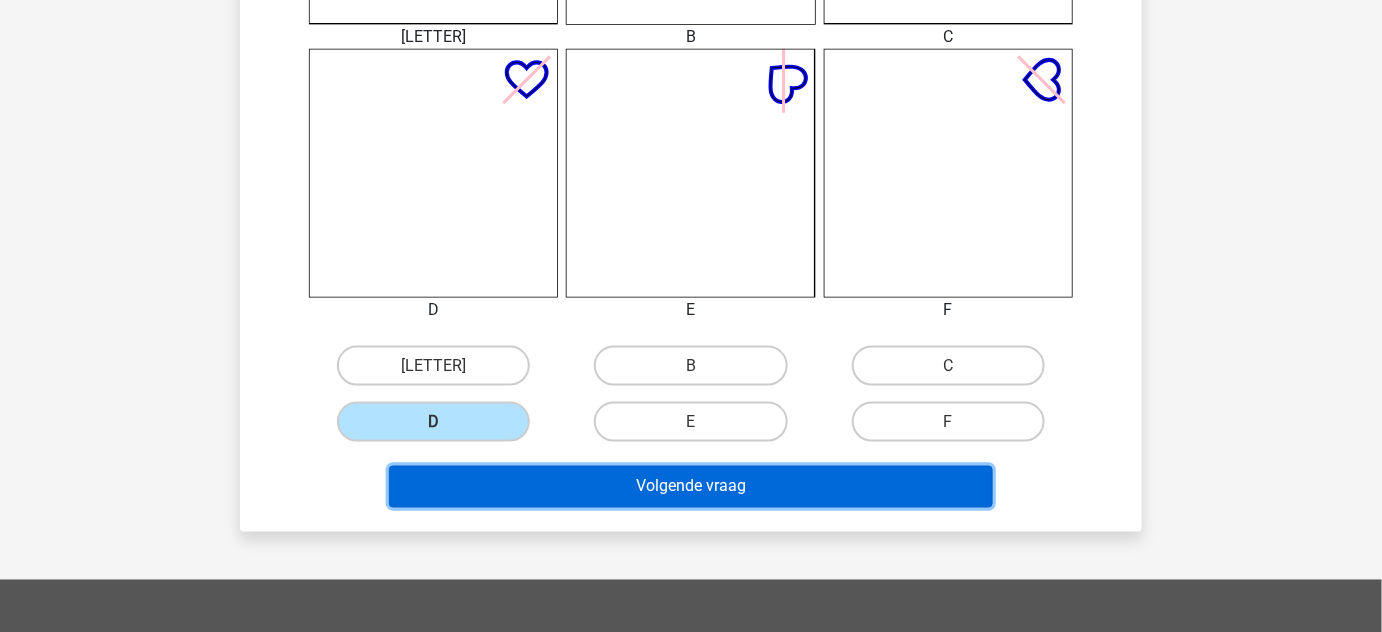 click on "Volgende vraag" at bounding box center (691, 487) 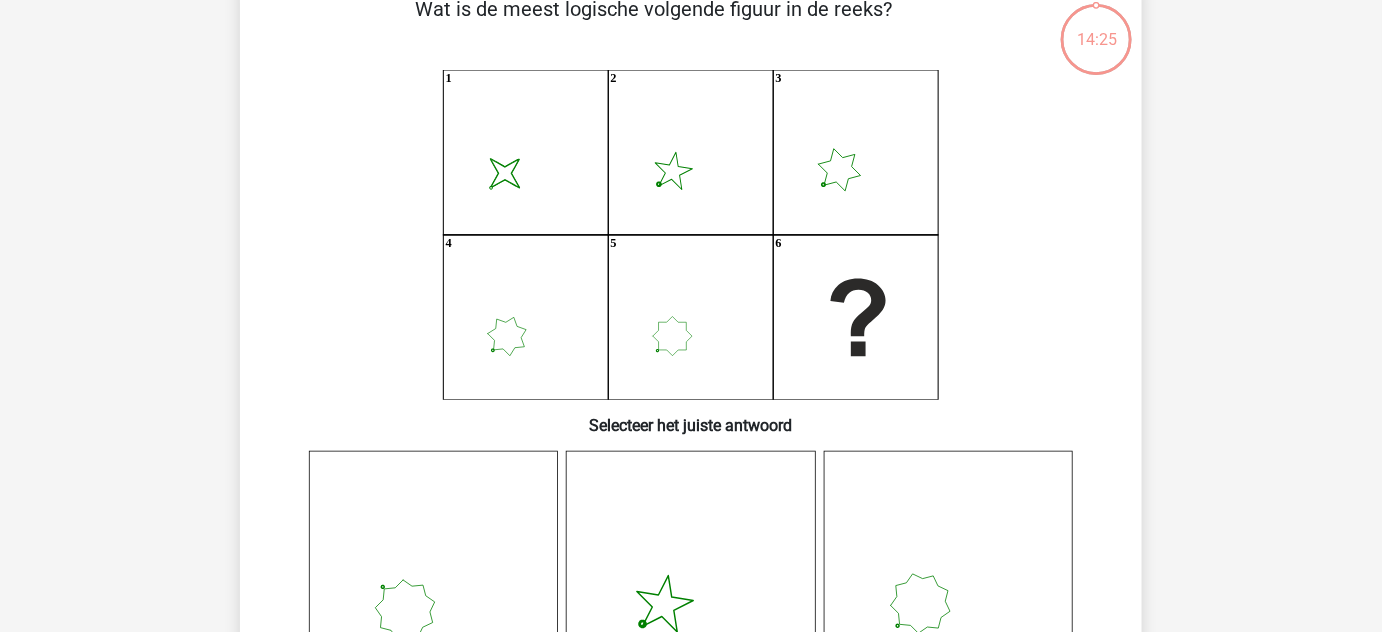 scroll, scrollTop: 92, scrollLeft: 0, axis: vertical 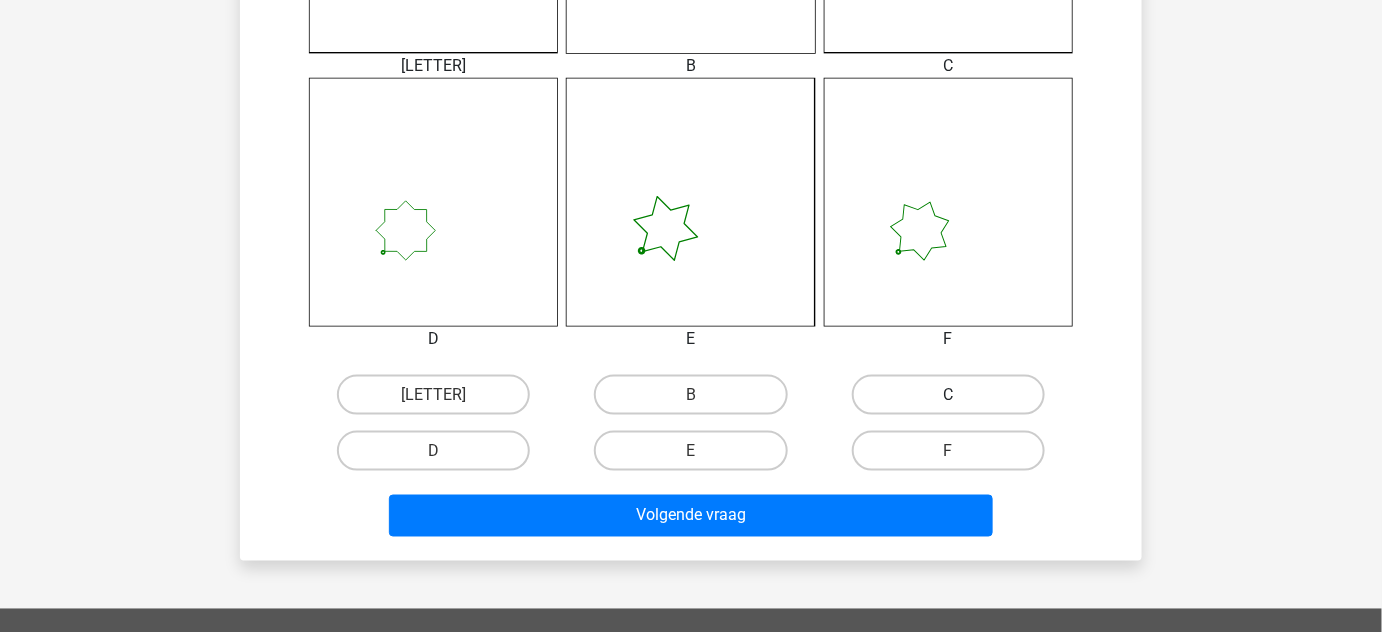click on "C" at bounding box center (948, 395) 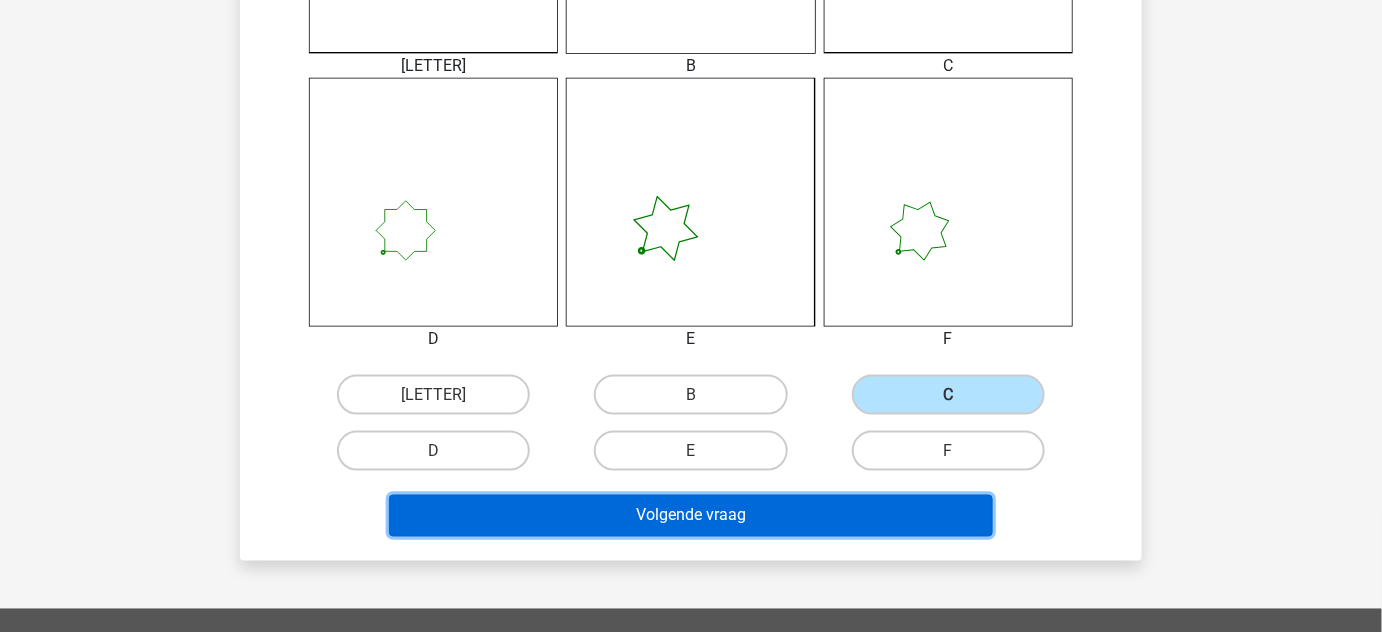 click on "Volgende vraag" at bounding box center [691, 516] 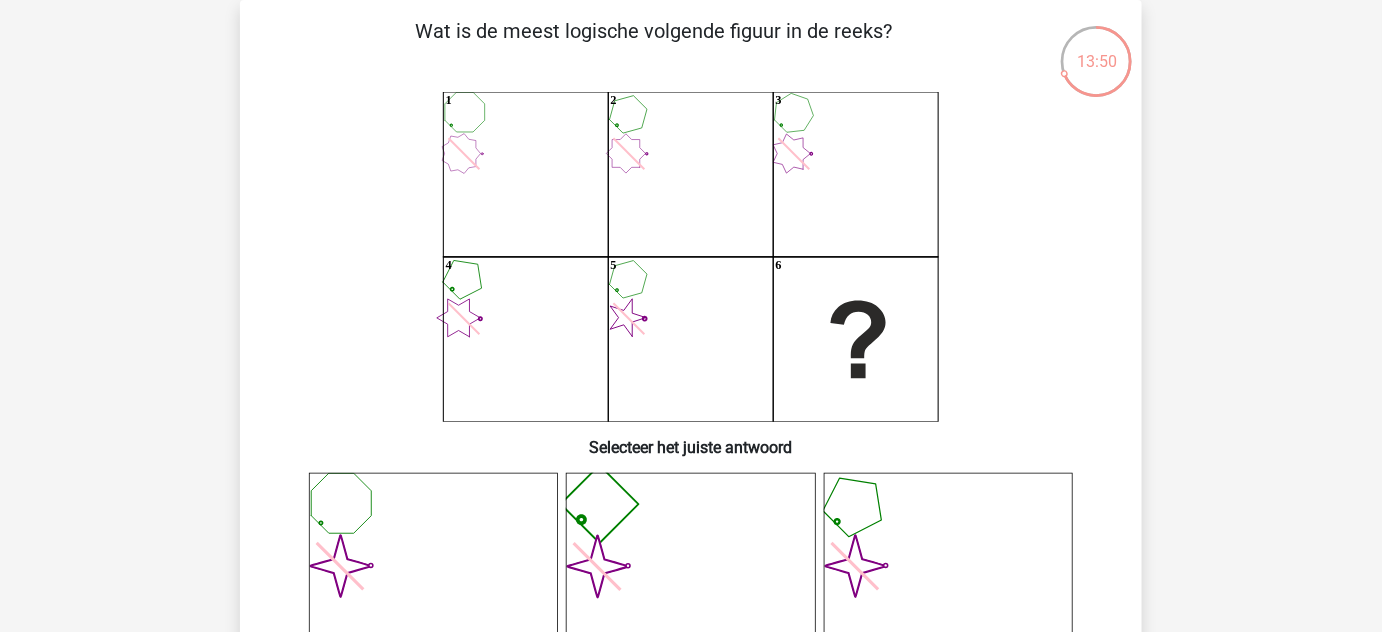 scroll, scrollTop: 134, scrollLeft: 0, axis: vertical 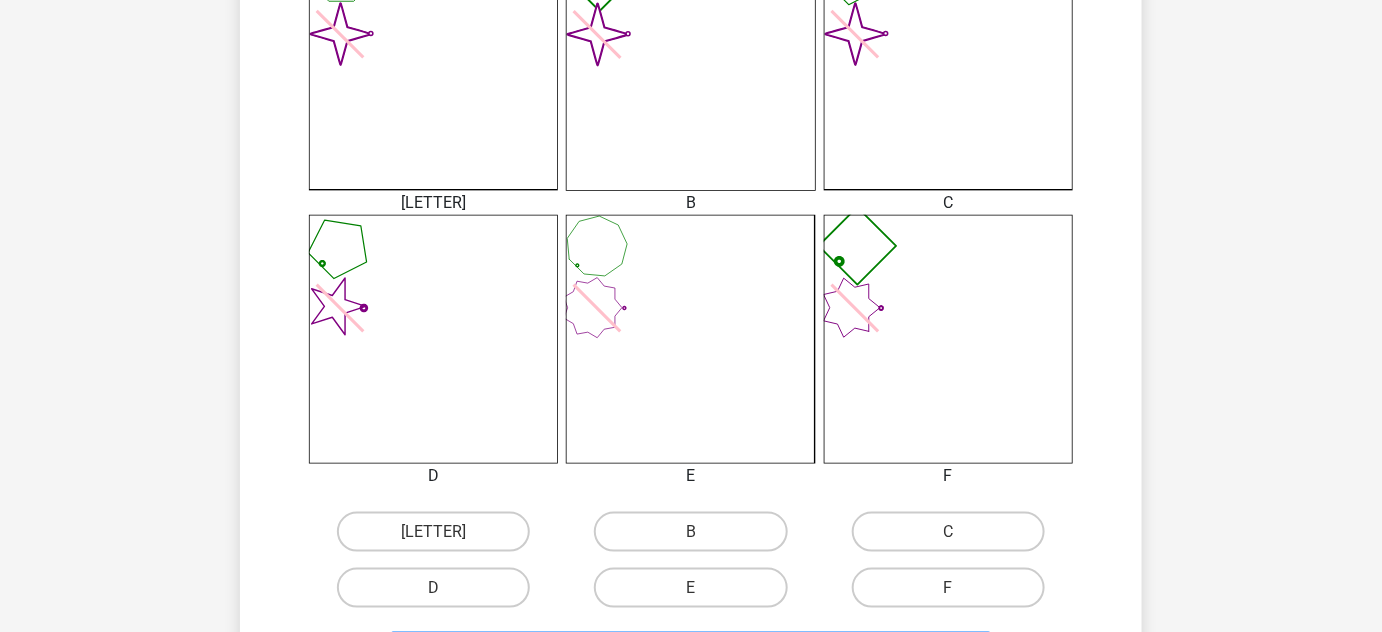 click on "B" at bounding box center (433, 532) 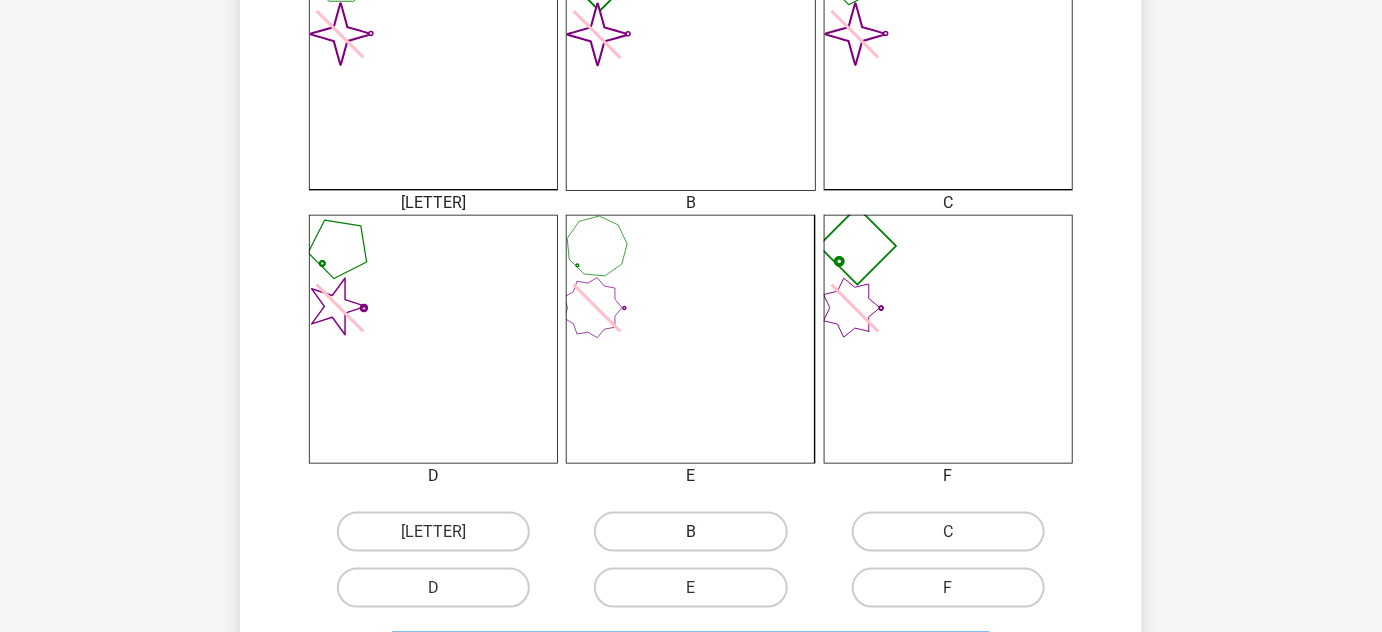 click on "B" at bounding box center (690, 532) 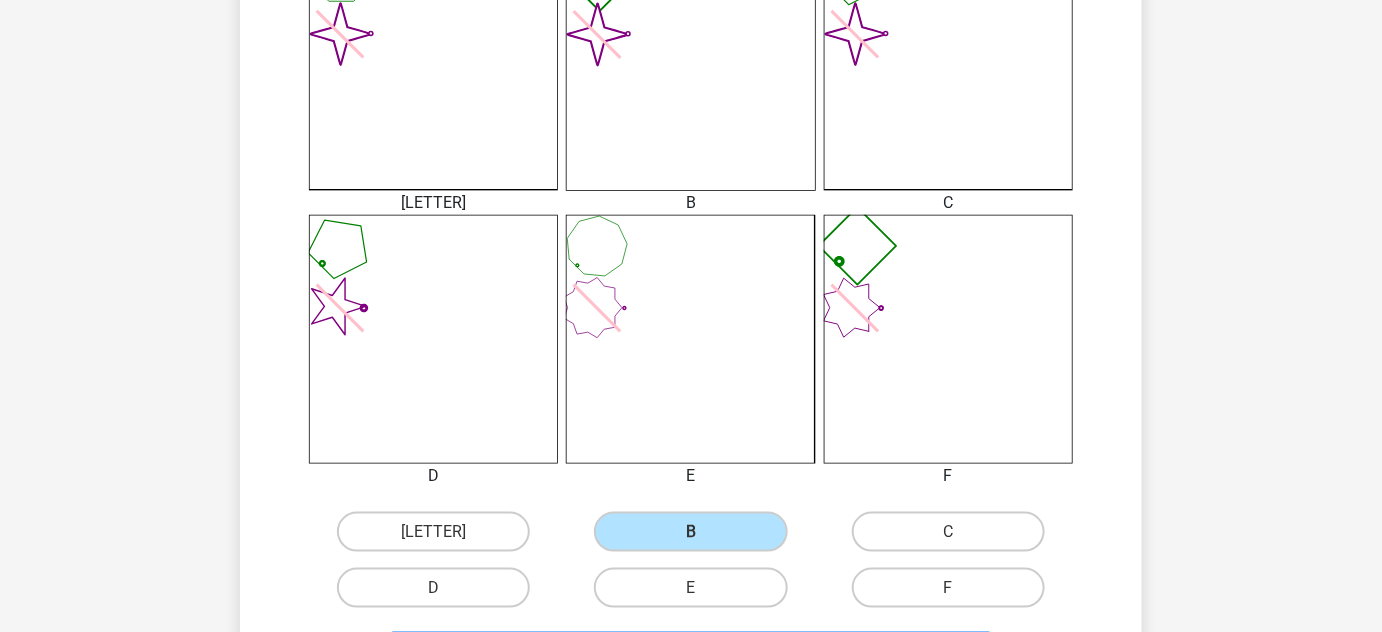 scroll, scrollTop: 896, scrollLeft: 0, axis: vertical 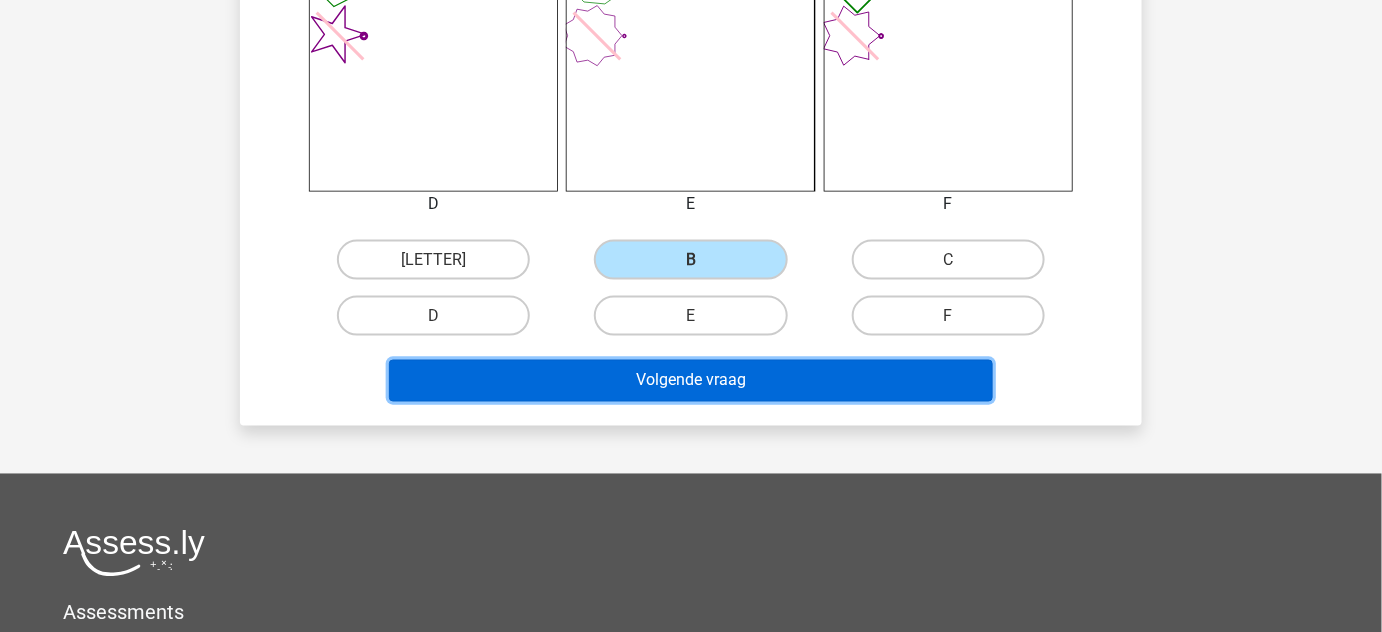 click on "Volgende vraag" at bounding box center [691, 381] 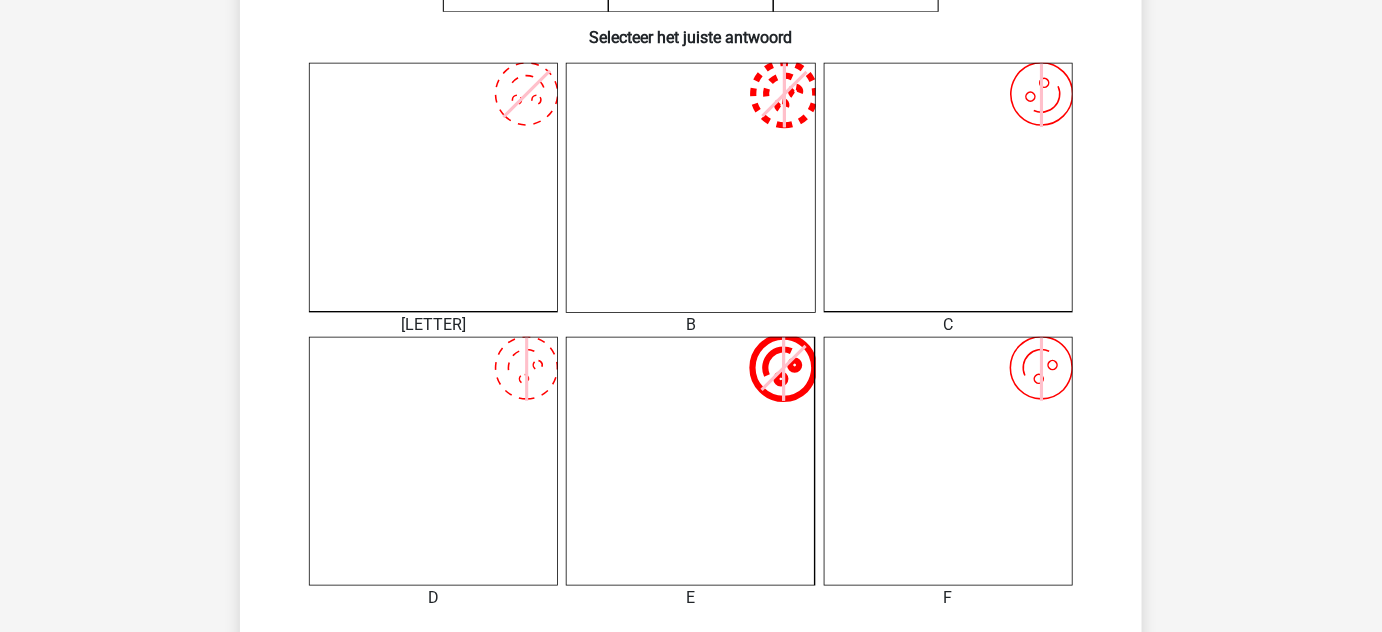 scroll, scrollTop: 725, scrollLeft: 0, axis: vertical 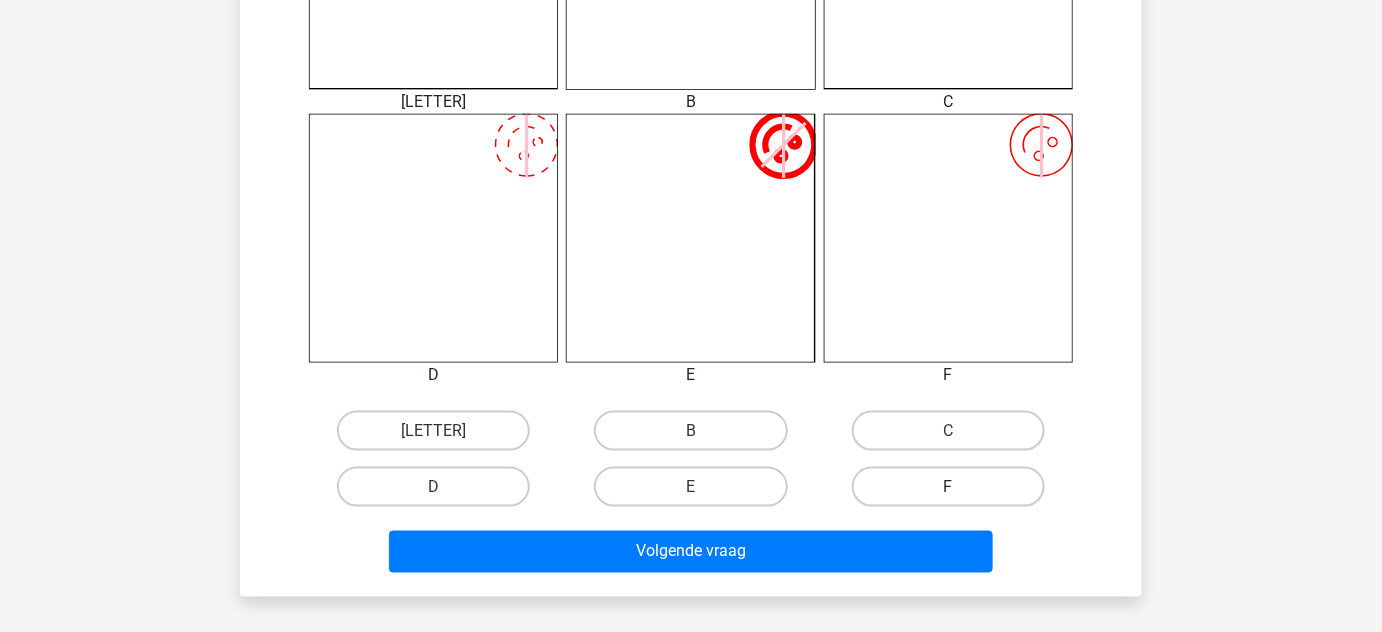 click on "F" at bounding box center [948, 487] 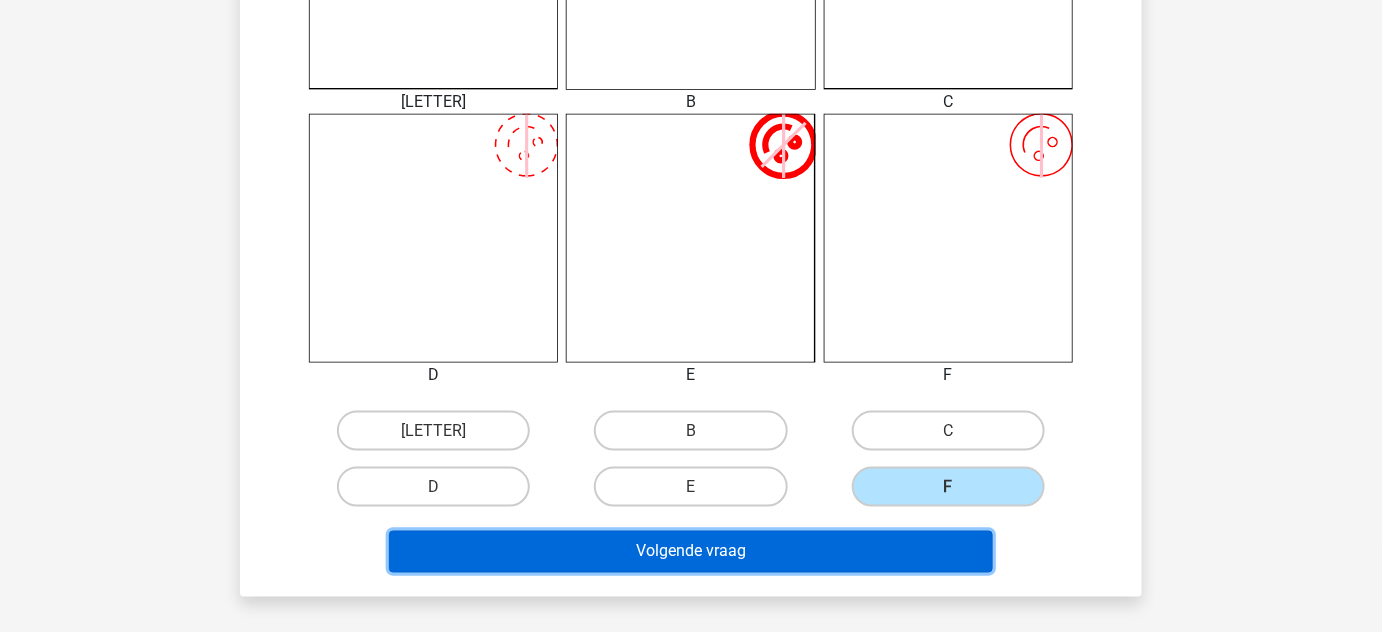 click on "Volgende vraag" at bounding box center [691, 552] 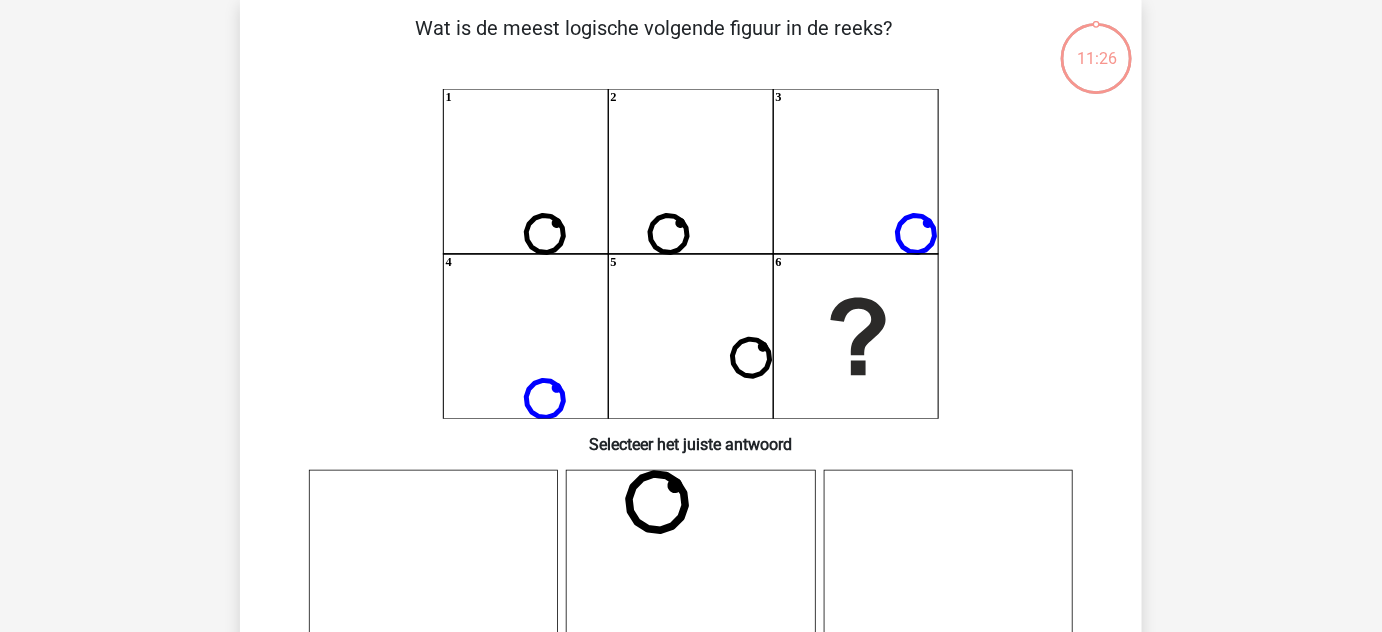 scroll, scrollTop: 92, scrollLeft: 0, axis: vertical 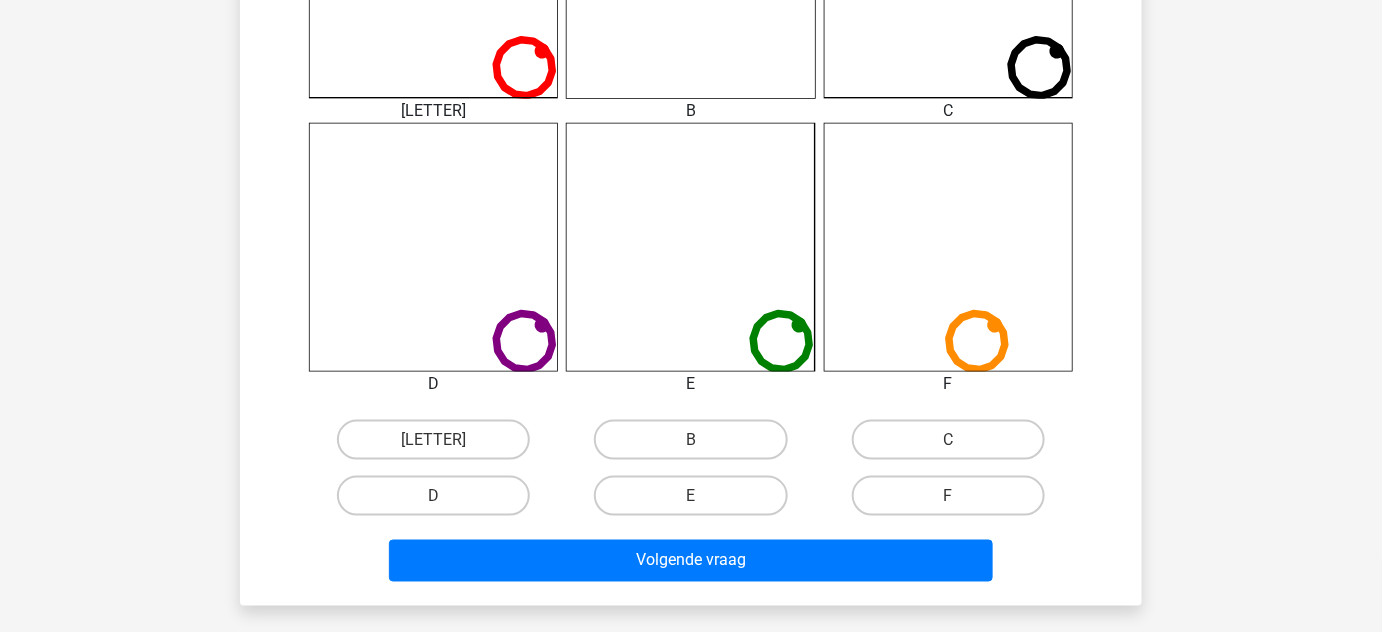 click on "C" at bounding box center (954, 446) 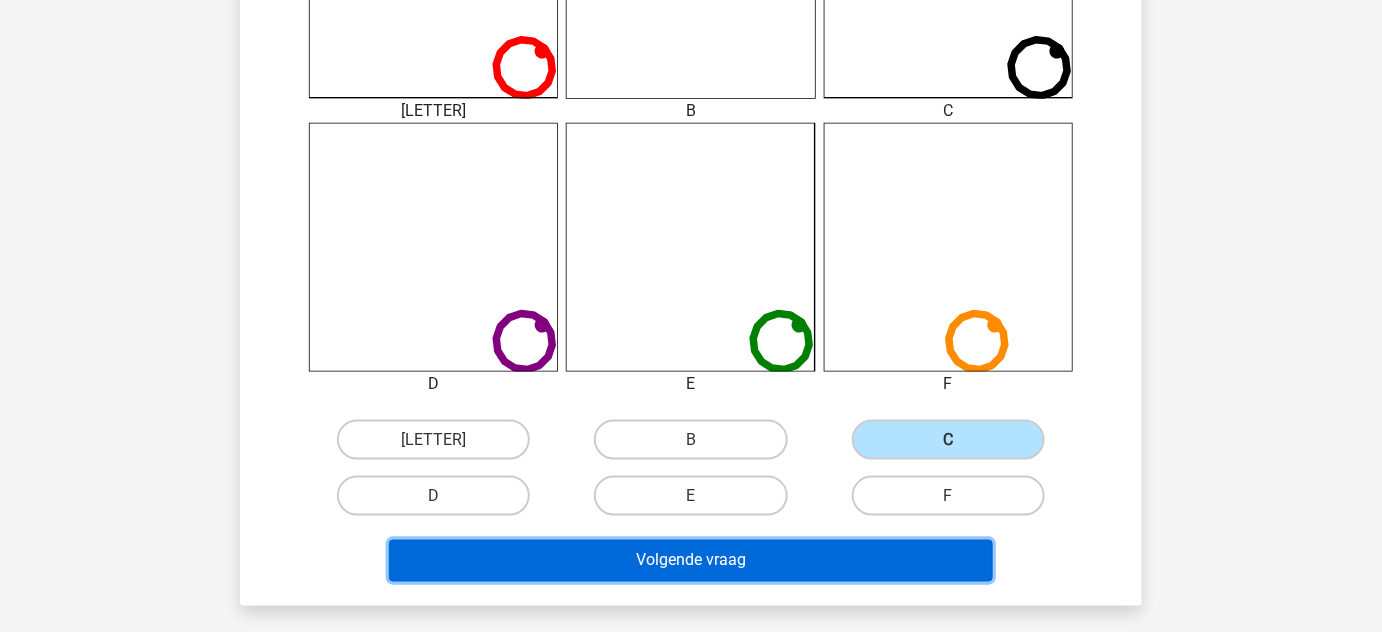 click on "Volgende vraag" at bounding box center (691, 561) 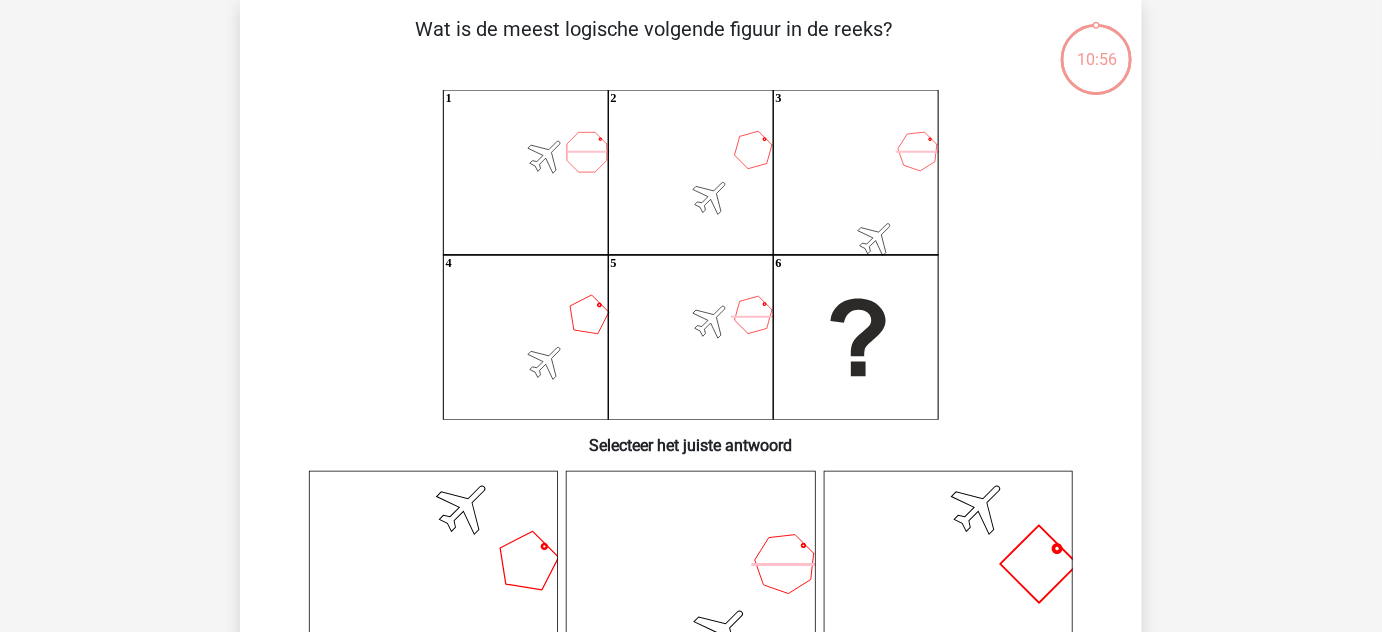 scroll, scrollTop: 92, scrollLeft: 0, axis: vertical 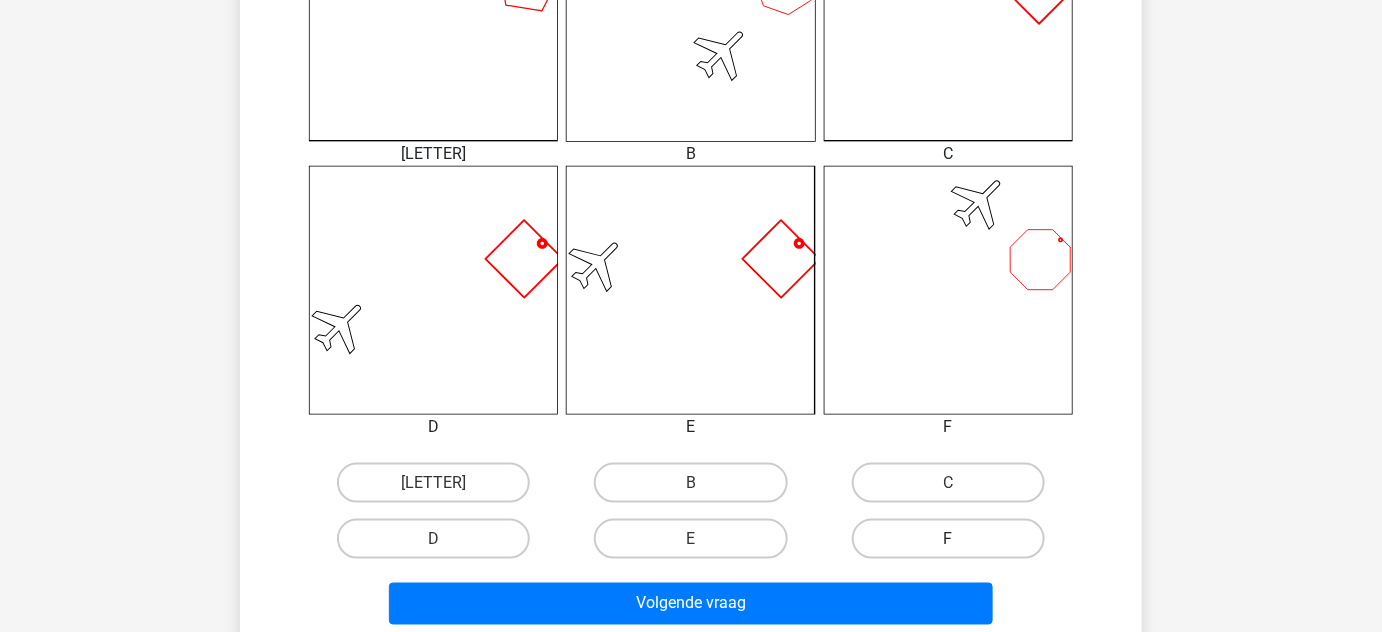click on "F" at bounding box center [948, 539] 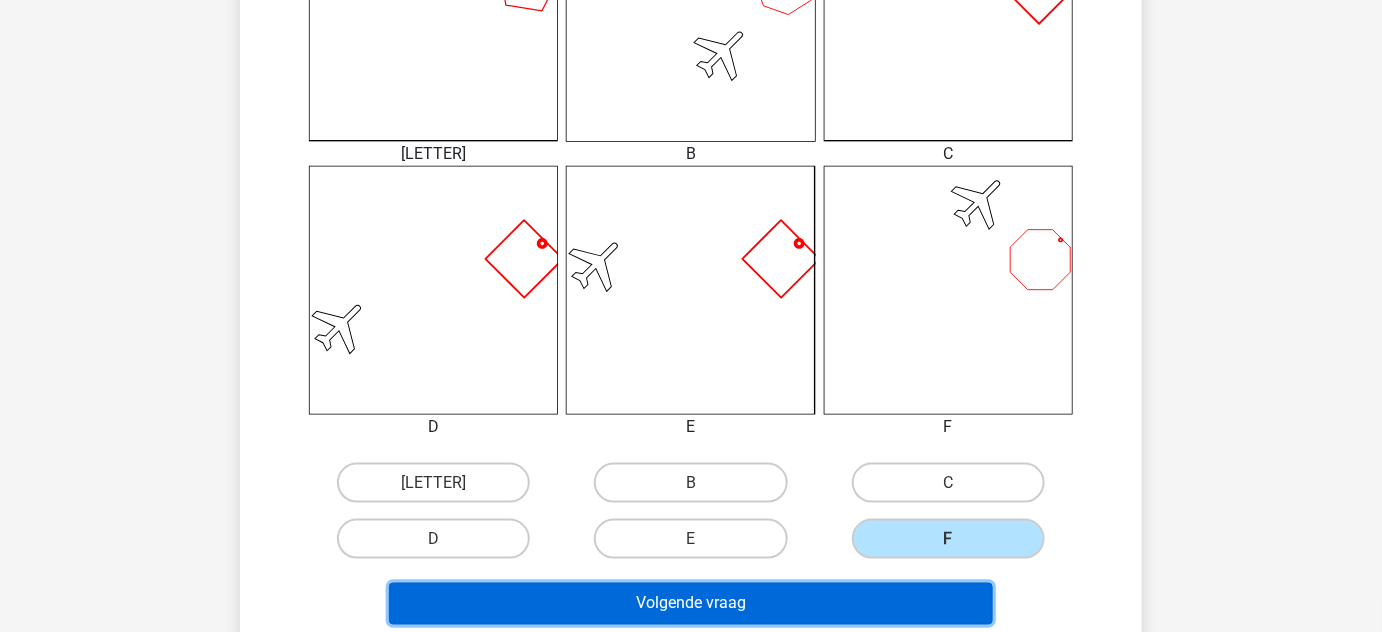 click on "Volgende vraag" at bounding box center [691, 604] 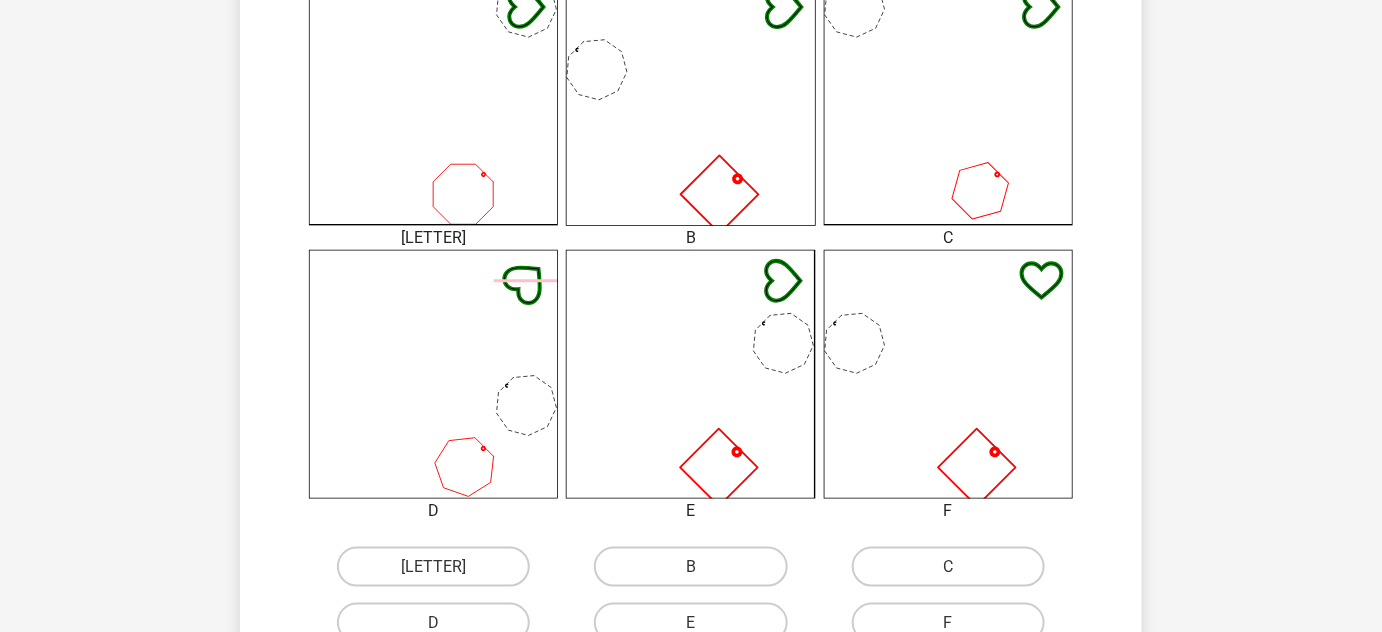 scroll, scrollTop: 599, scrollLeft: 0, axis: vertical 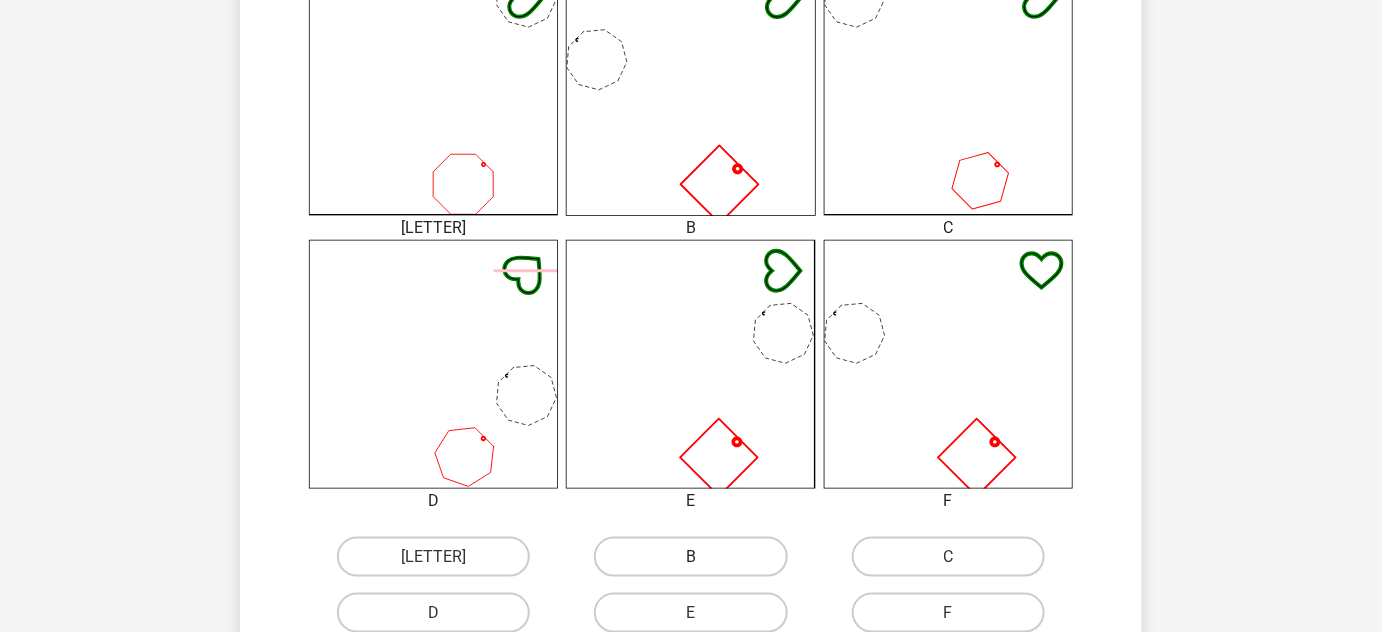 click on "B" at bounding box center (690, 557) 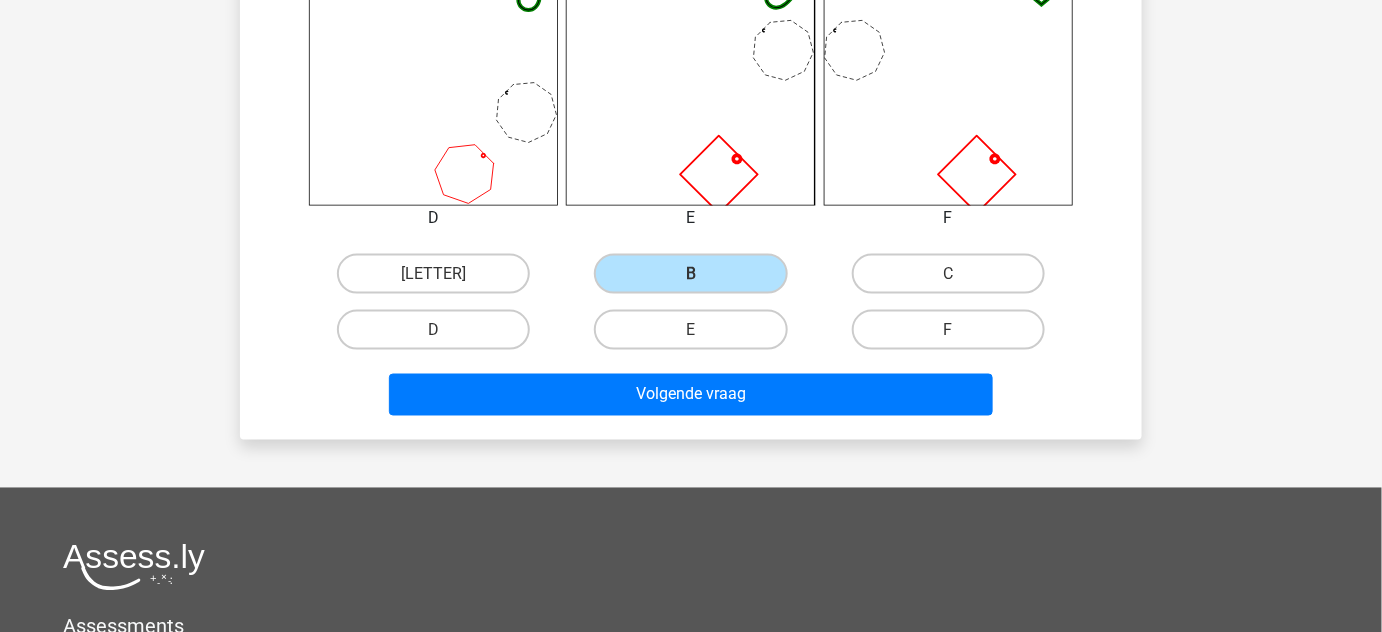 scroll, scrollTop: 896, scrollLeft: 0, axis: vertical 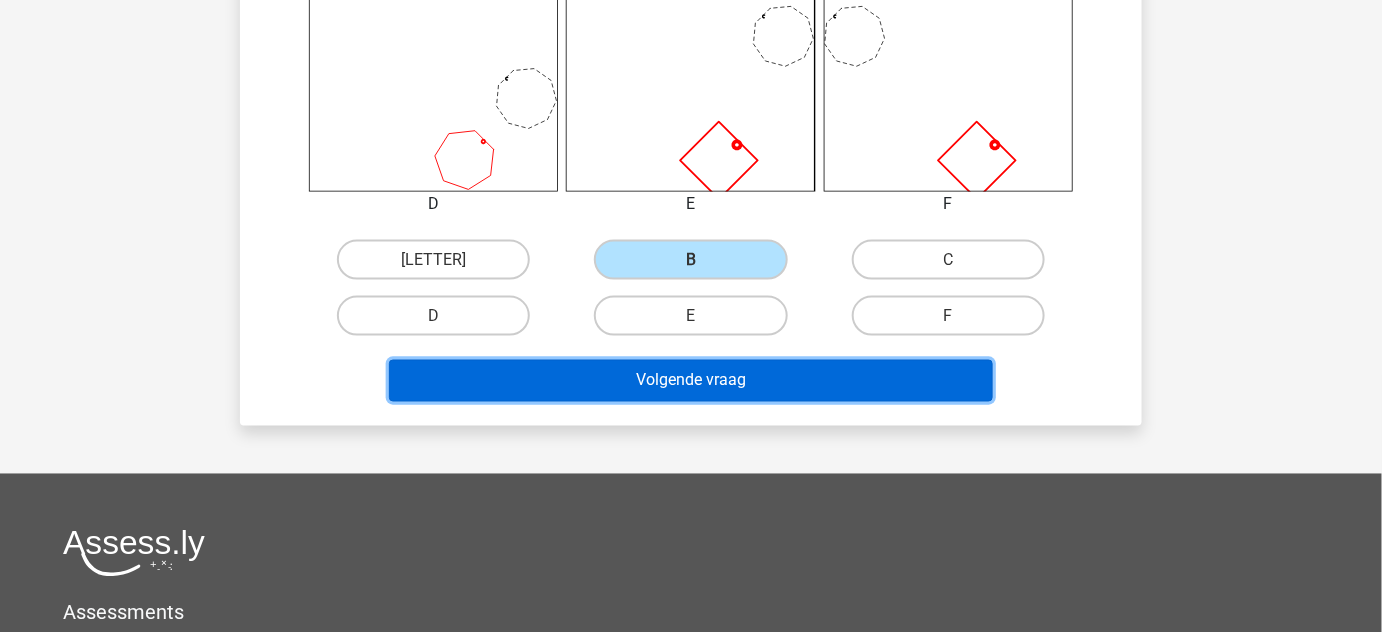 click on "Volgende vraag" at bounding box center (691, 381) 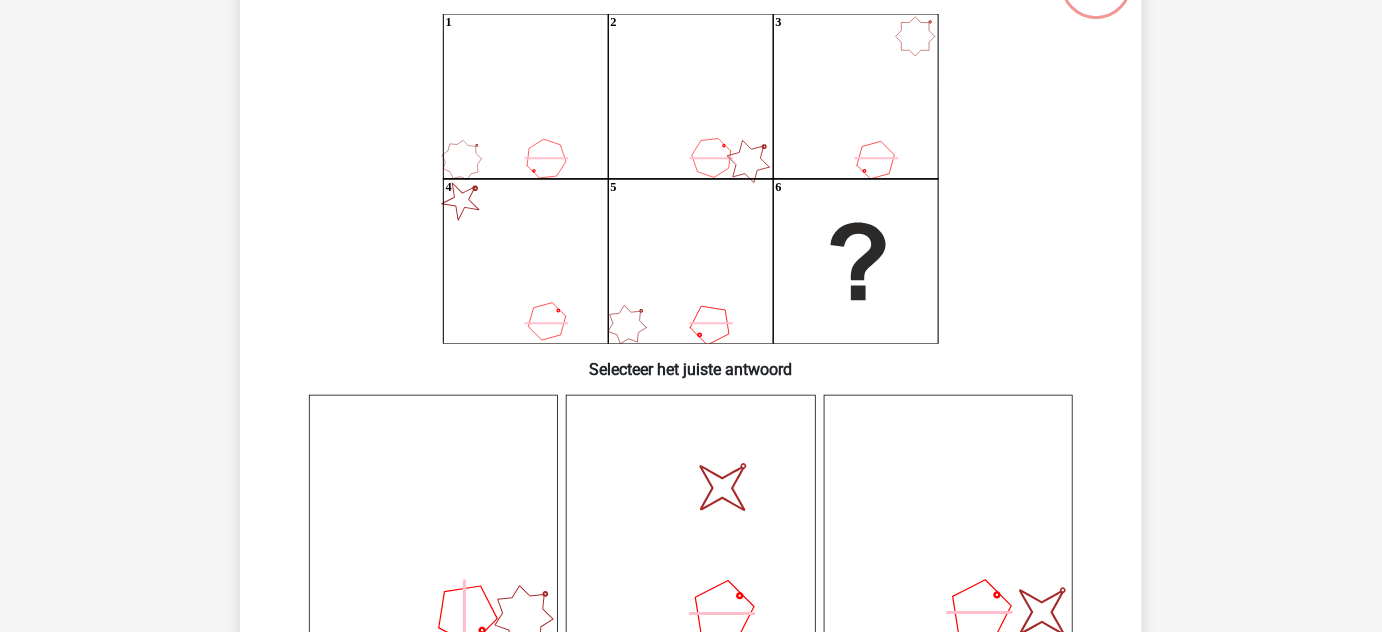 scroll, scrollTop: 92, scrollLeft: 0, axis: vertical 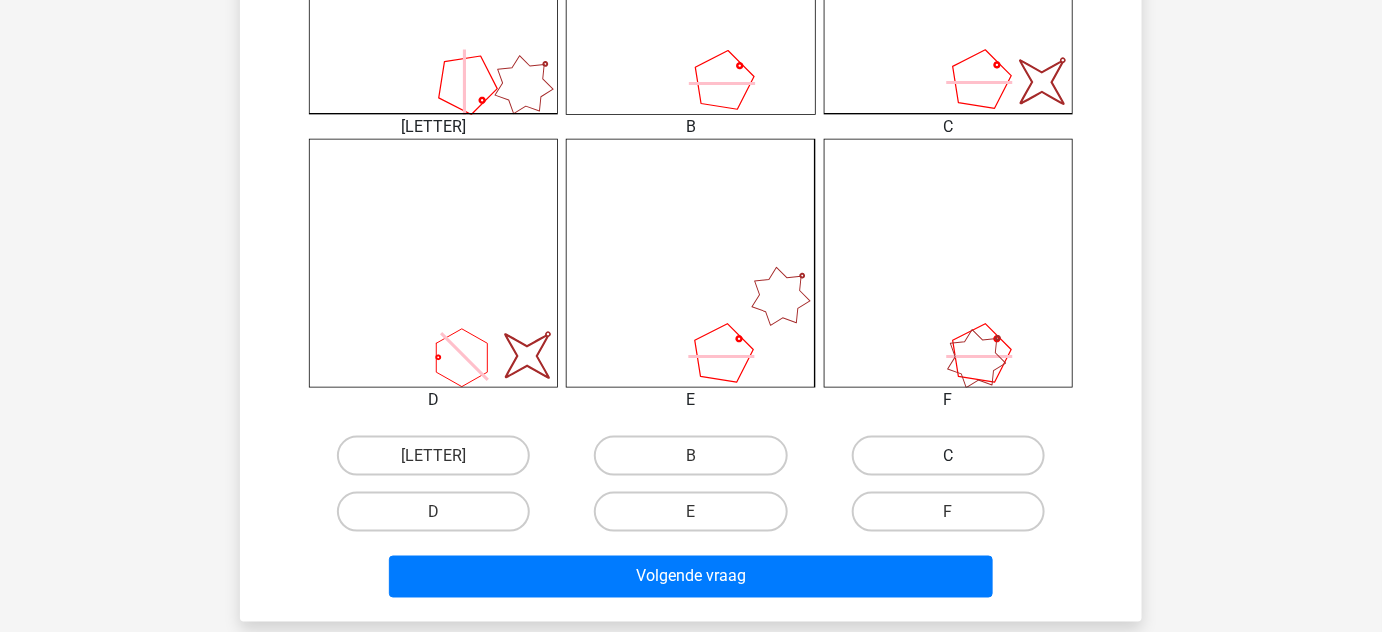 click on "C" at bounding box center (948, 456) 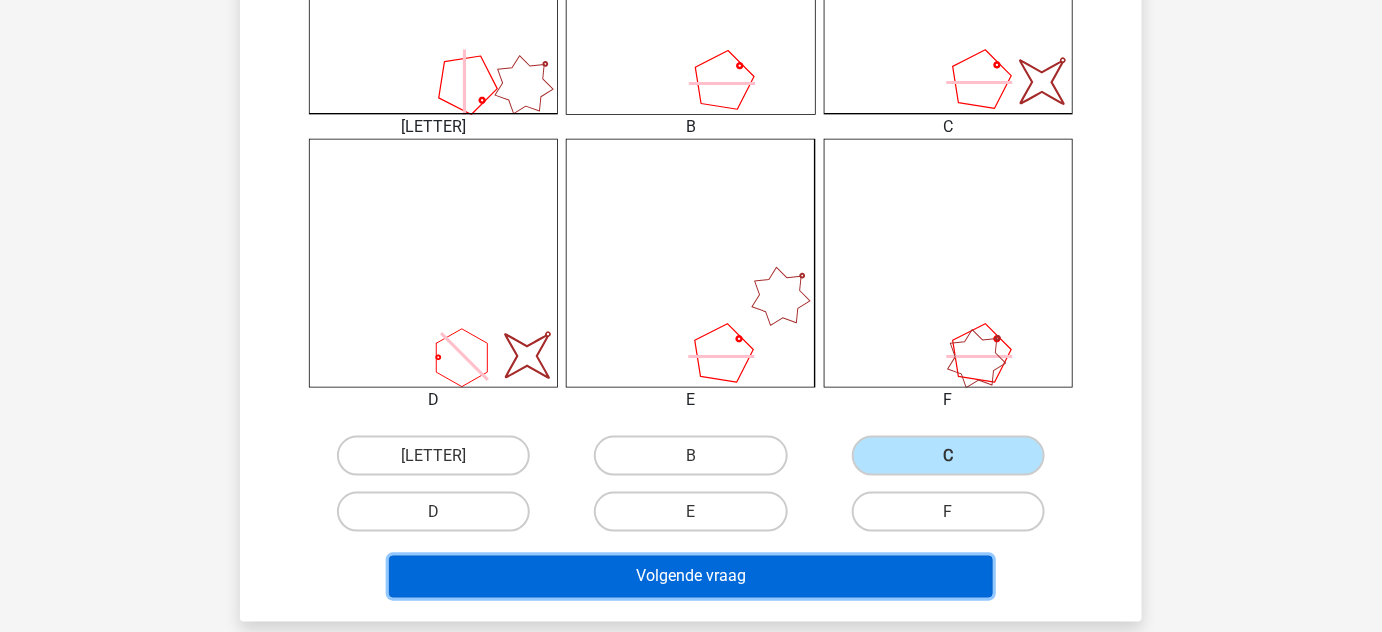 click on "Volgende vraag" at bounding box center [691, 577] 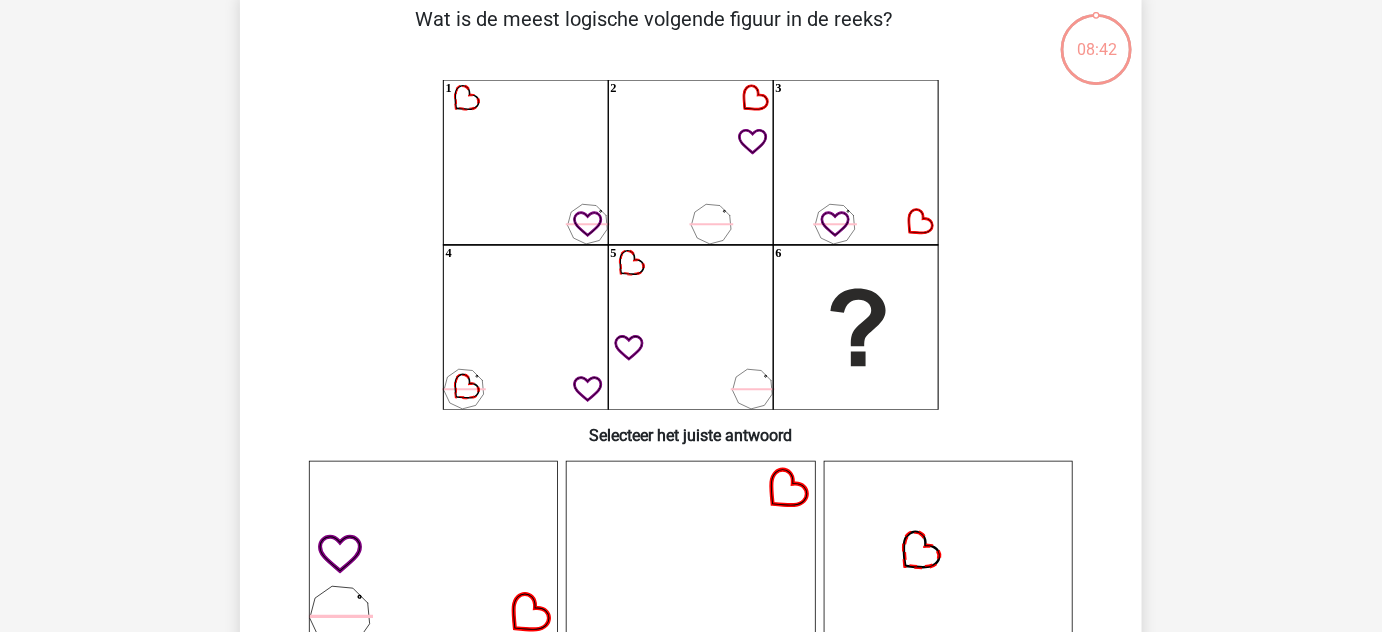 scroll, scrollTop: 92, scrollLeft: 0, axis: vertical 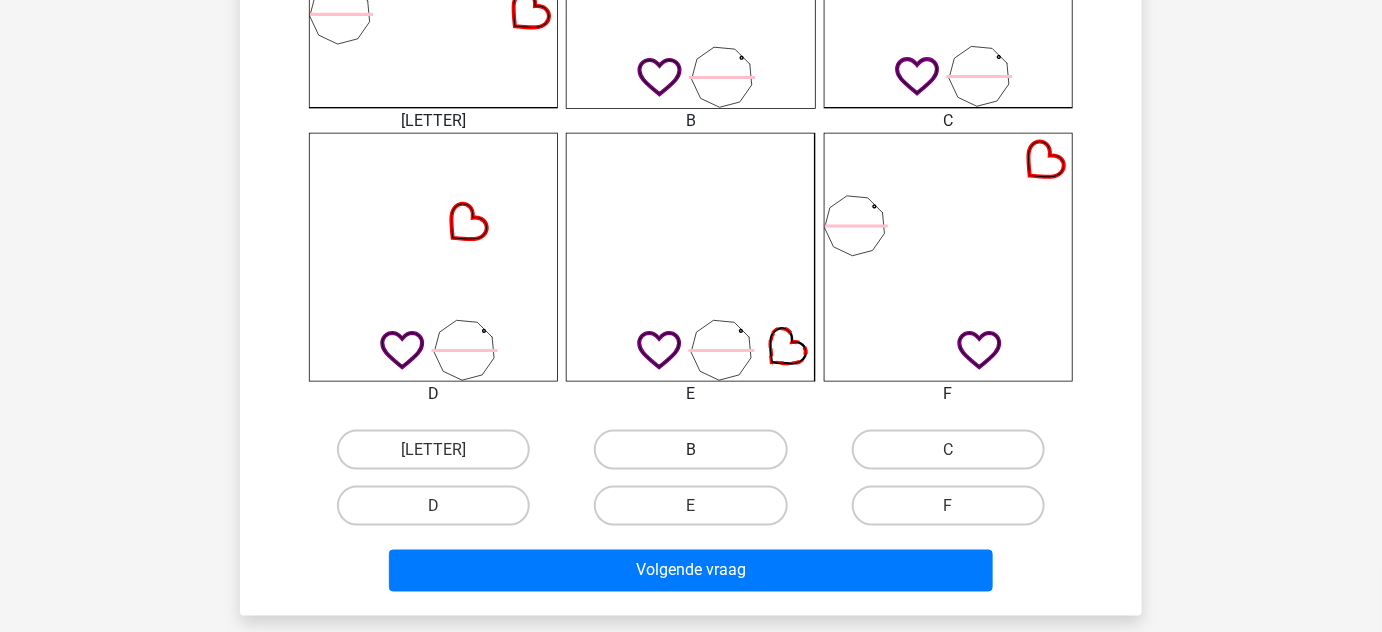 click on "B" at bounding box center [690, 450] 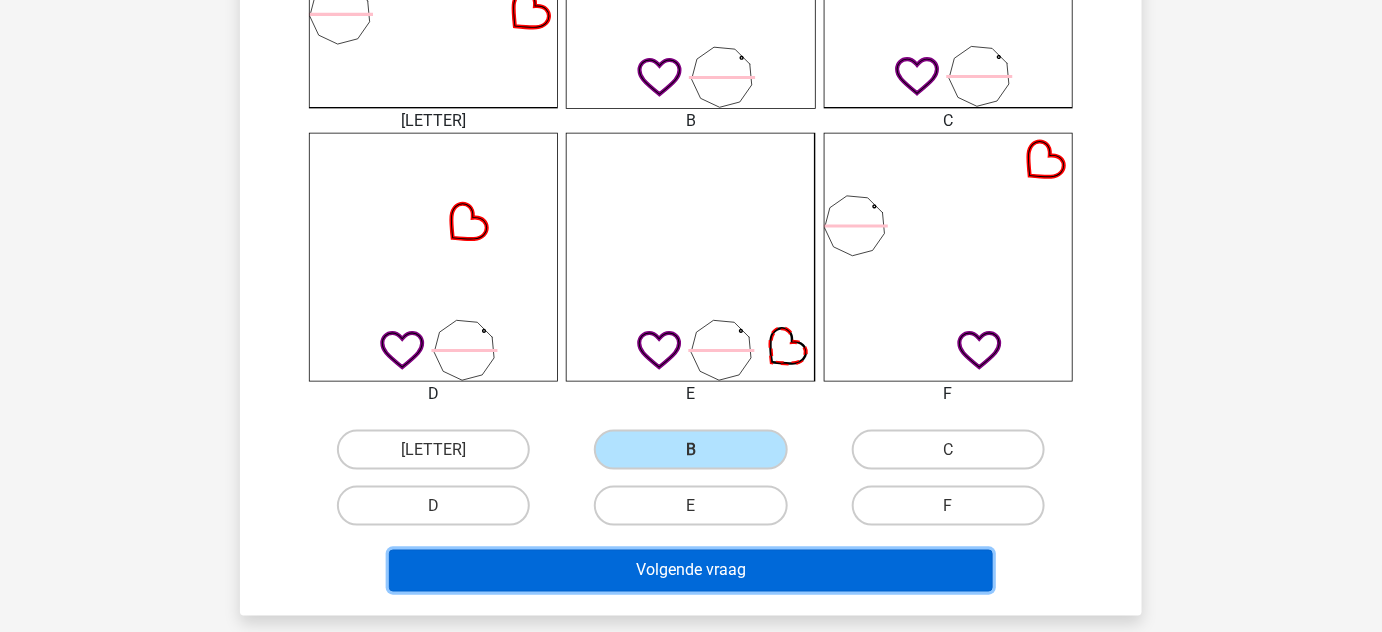 click on "Volgende vraag" at bounding box center (691, 571) 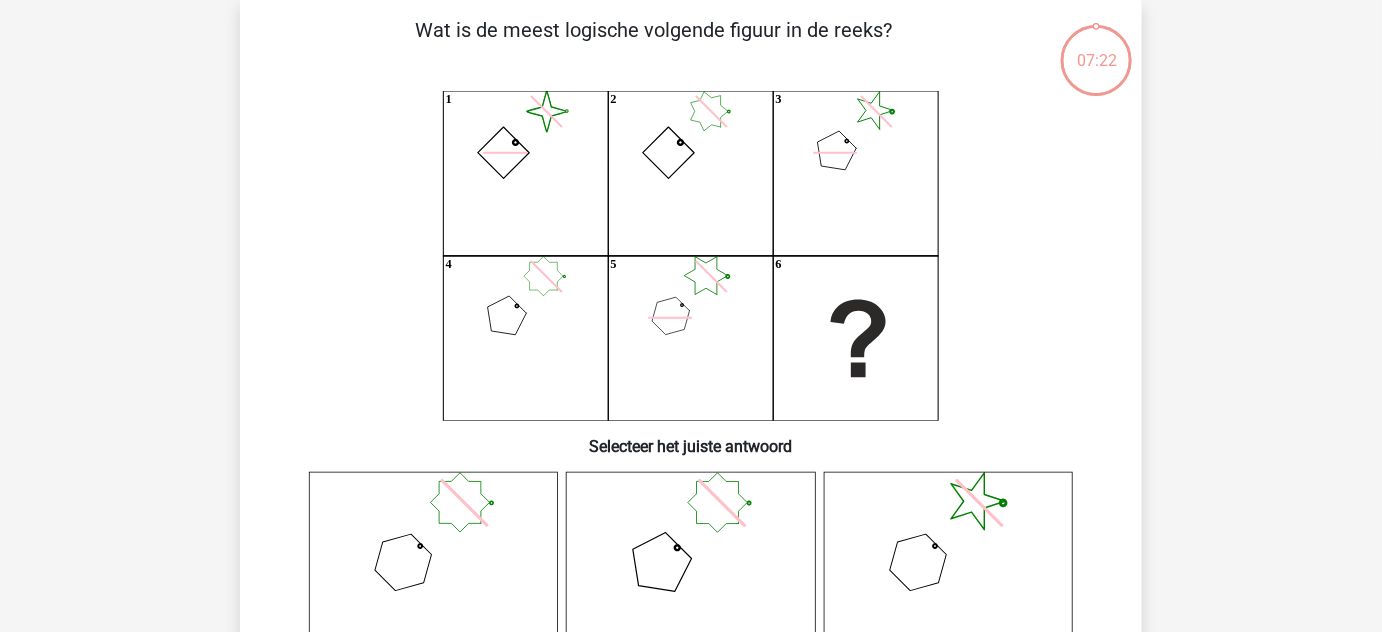 scroll, scrollTop: 92, scrollLeft: 0, axis: vertical 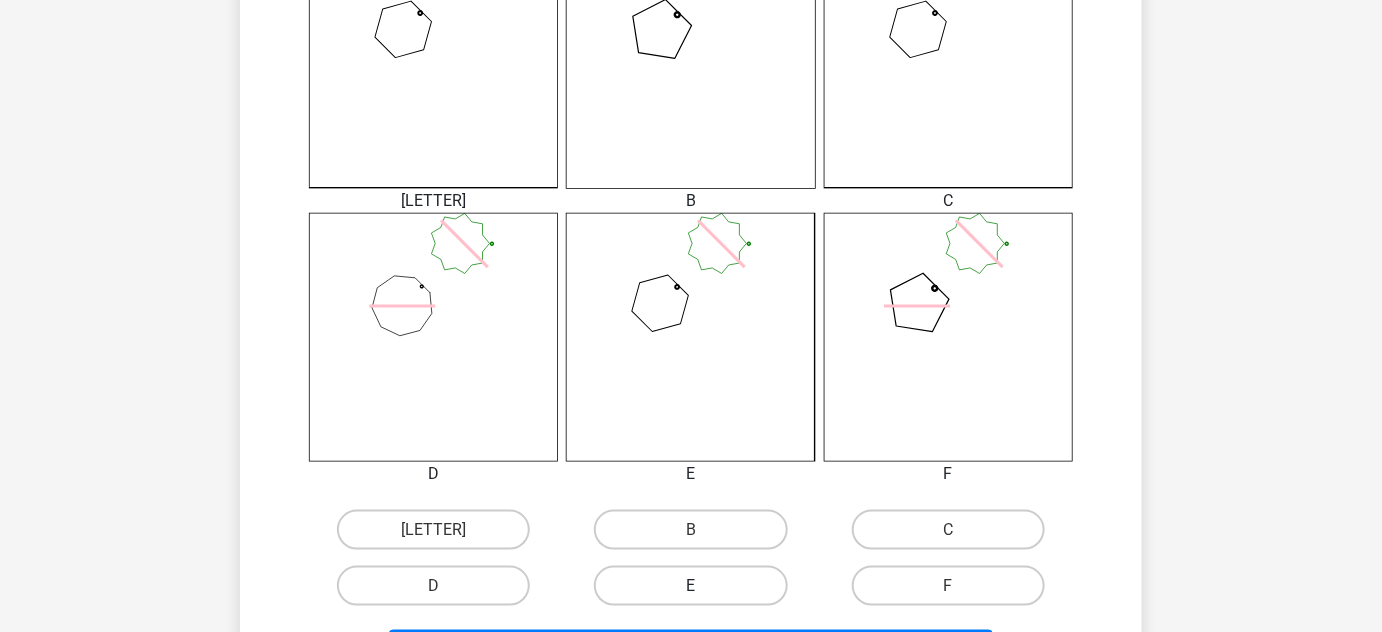 click on "E" at bounding box center [690, 586] 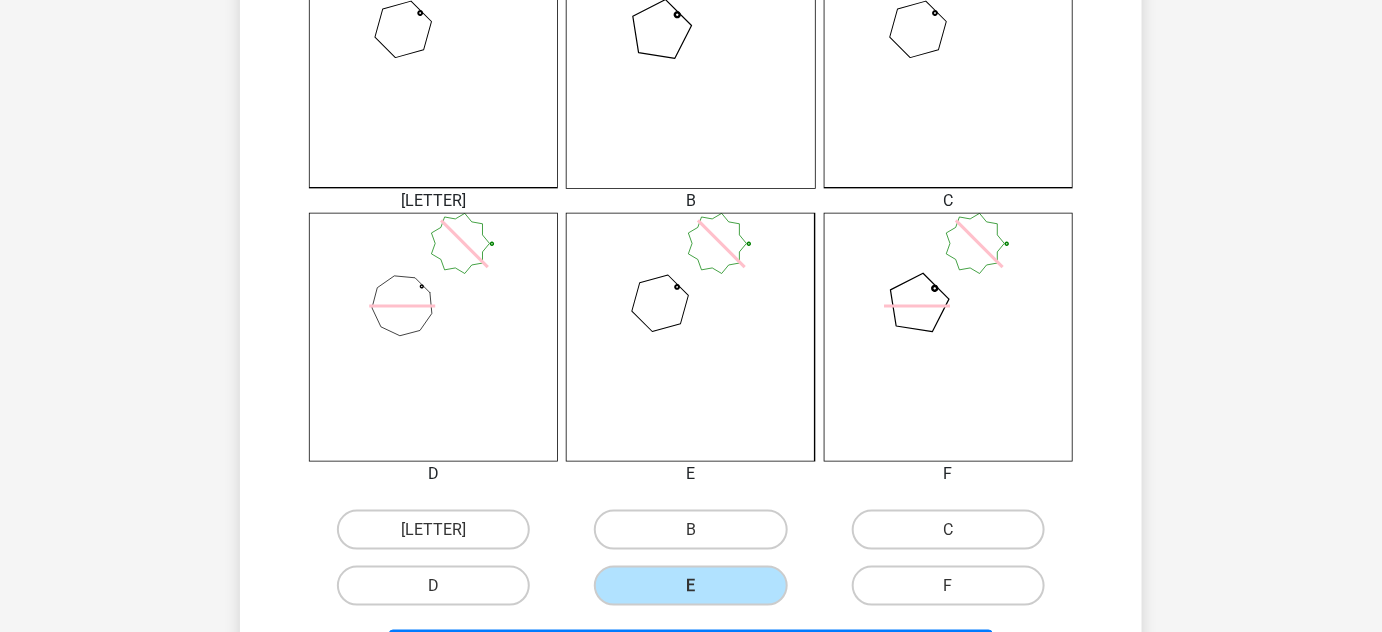 scroll, scrollTop: 930, scrollLeft: 0, axis: vertical 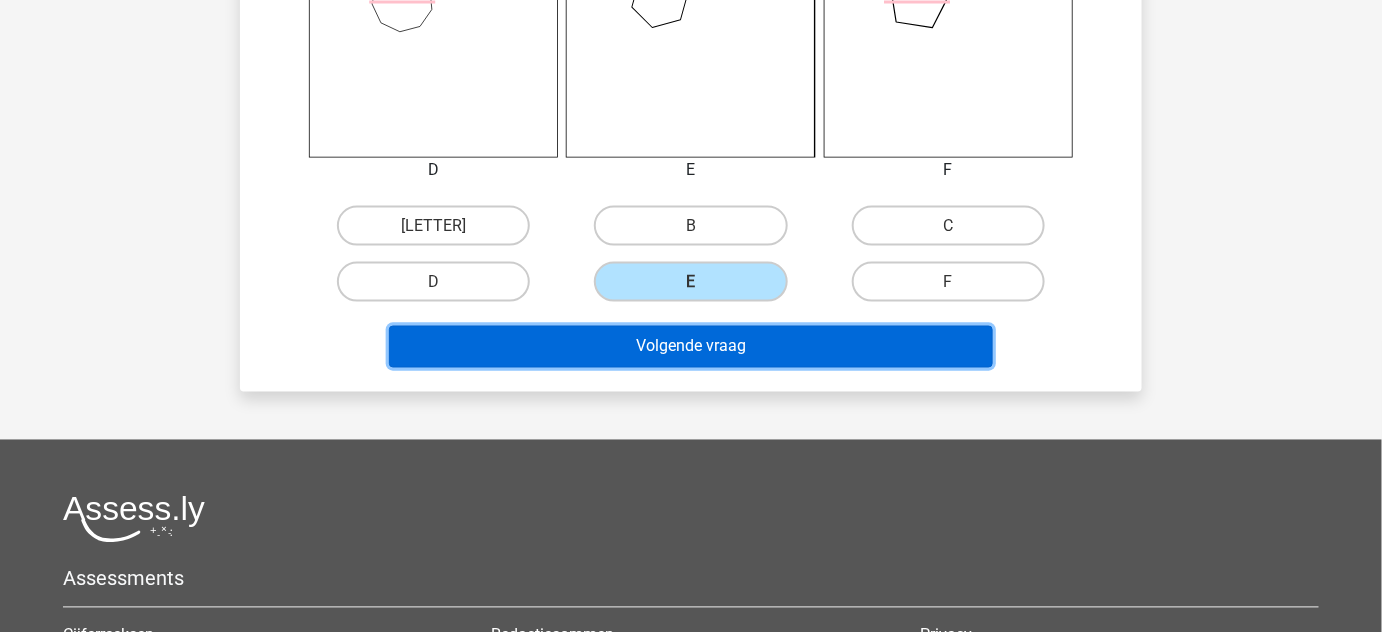 click on "Volgende vraag" at bounding box center (691, 347) 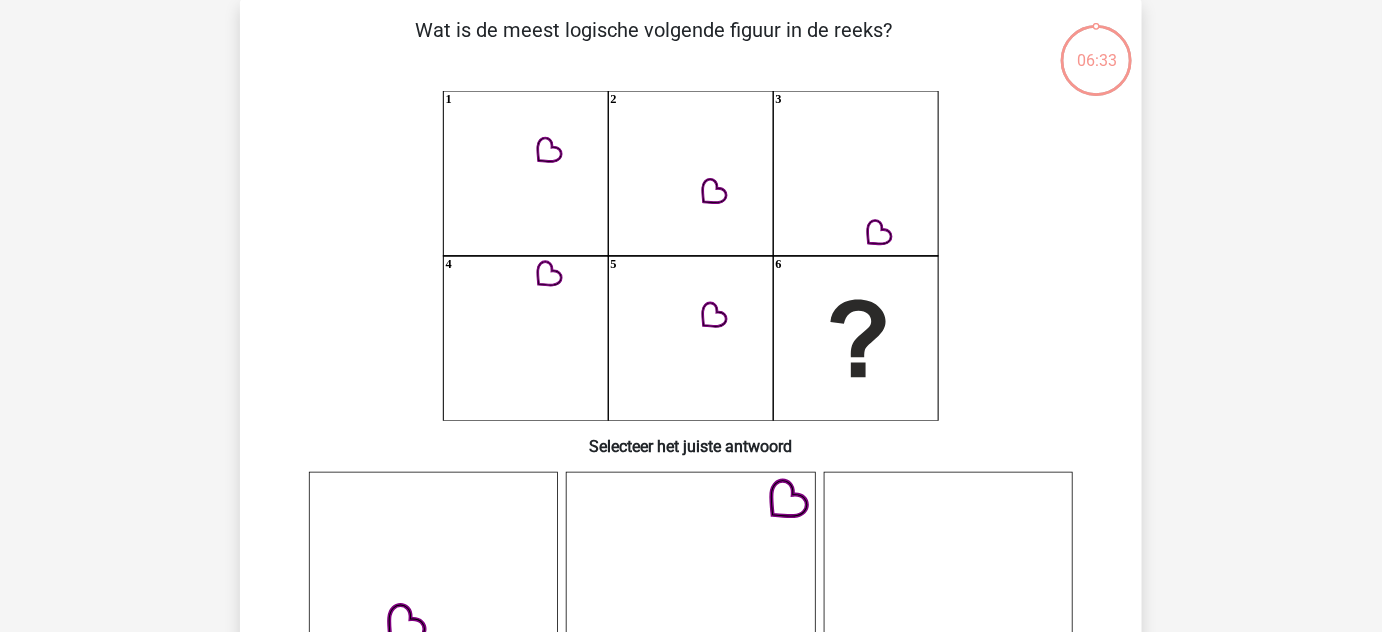 scroll, scrollTop: 92, scrollLeft: 0, axis: vertical 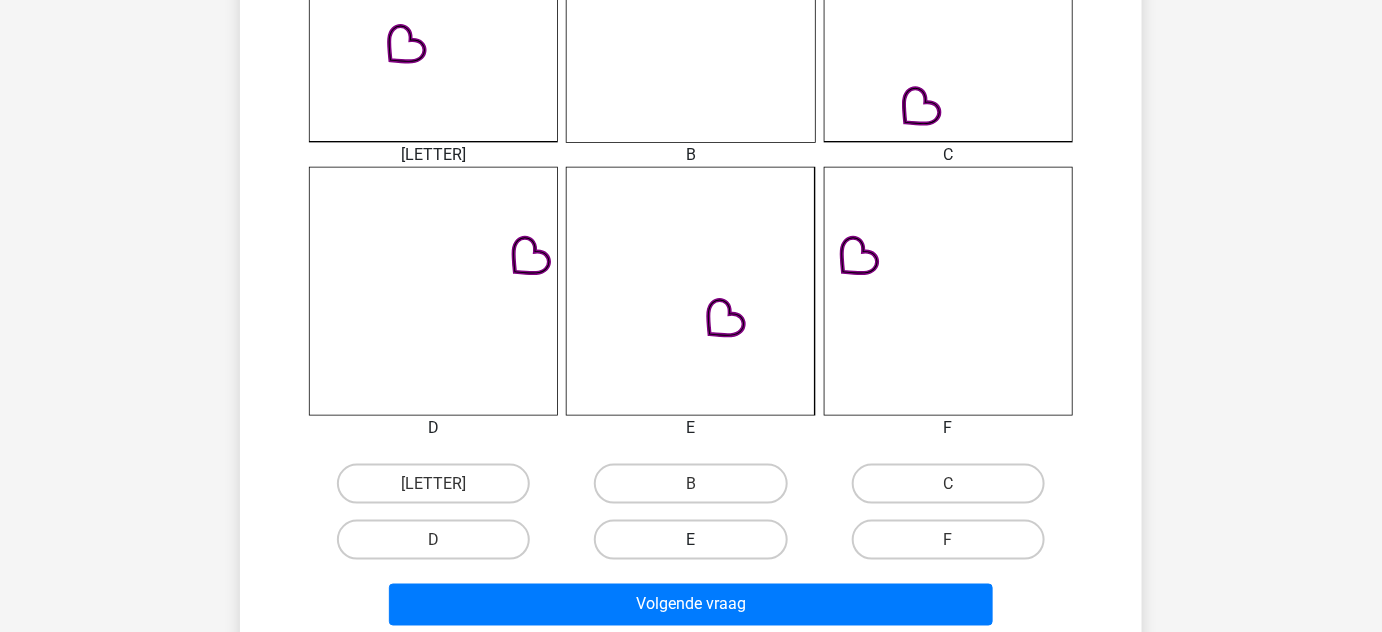 click on "E" at bounding box center [690, 540] 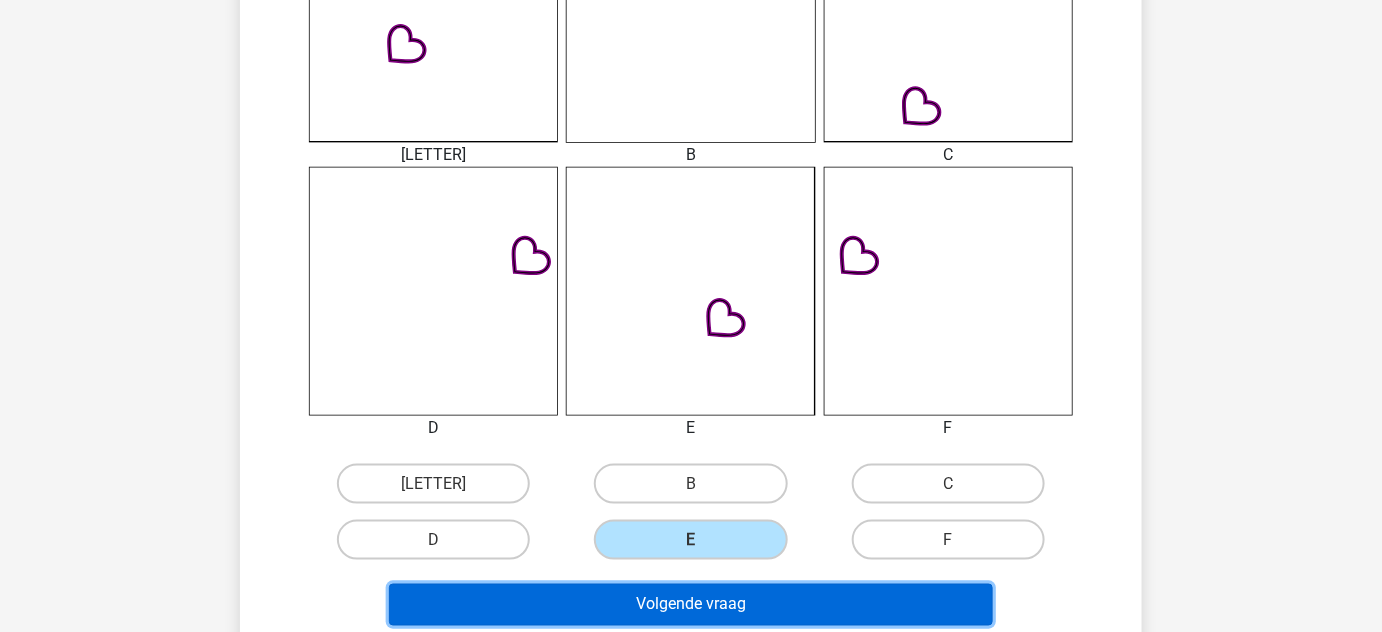 click on "Volgende vraag" at bounding box center (691, 605) 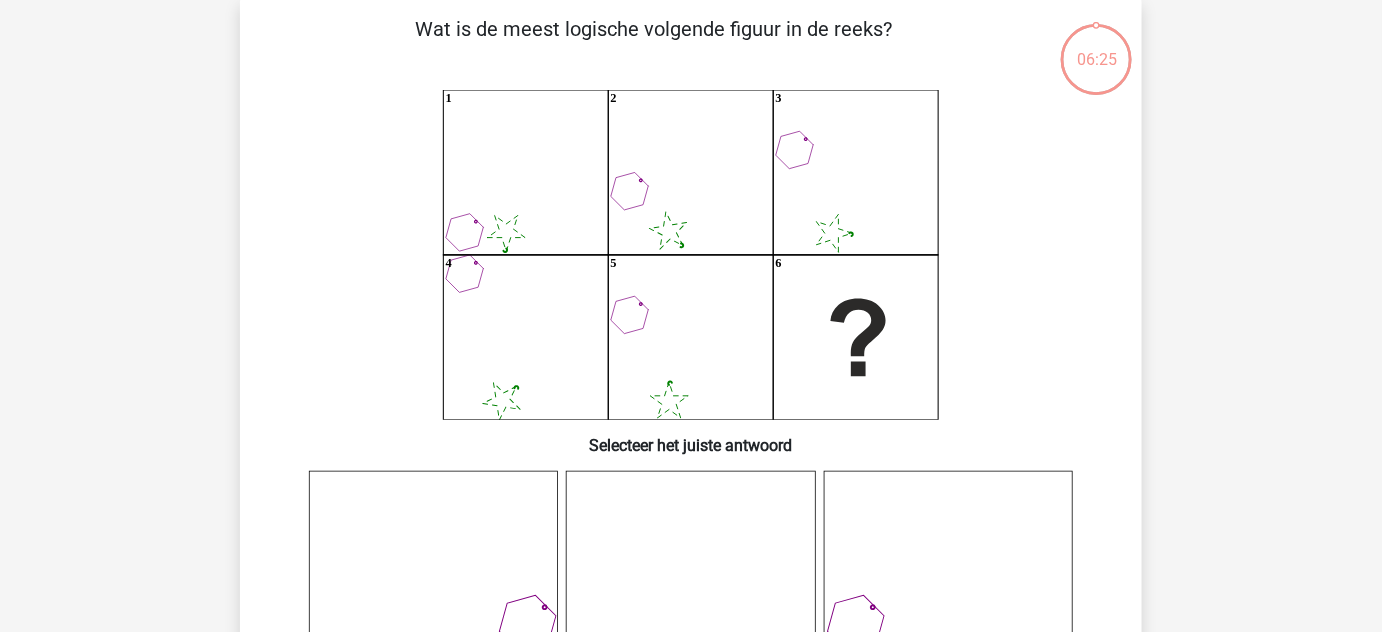 scroll, scrollTop: 92, scrollLeft: 0, axis: vertical 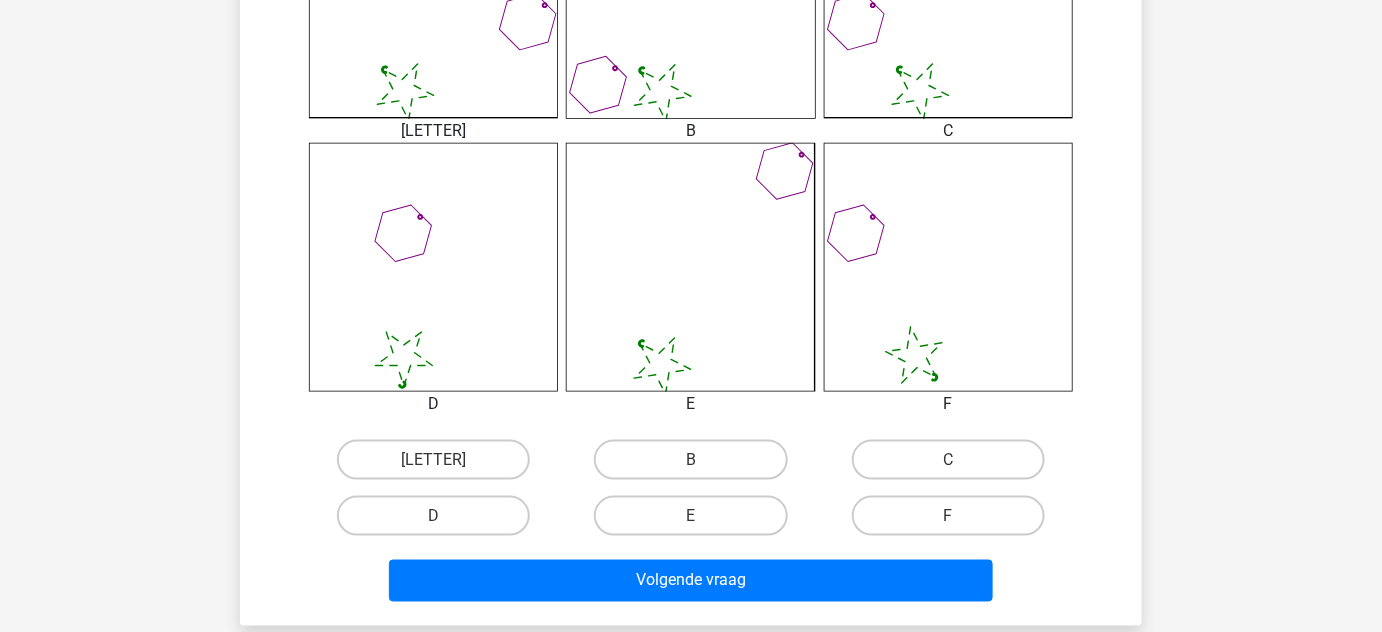 click on "Karel
[EMAIL]
Nederlands
English" at bounding box center [691, 253] 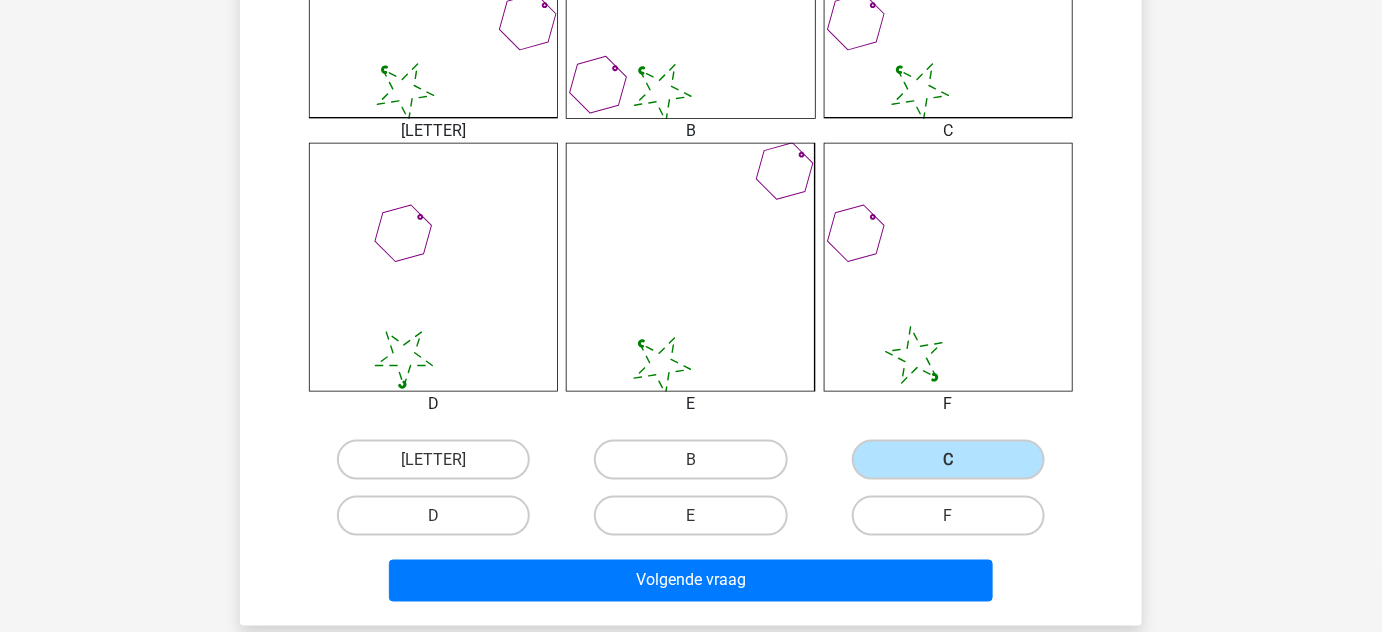 click on "Volgende vraag" at bounding box center [691, 577] 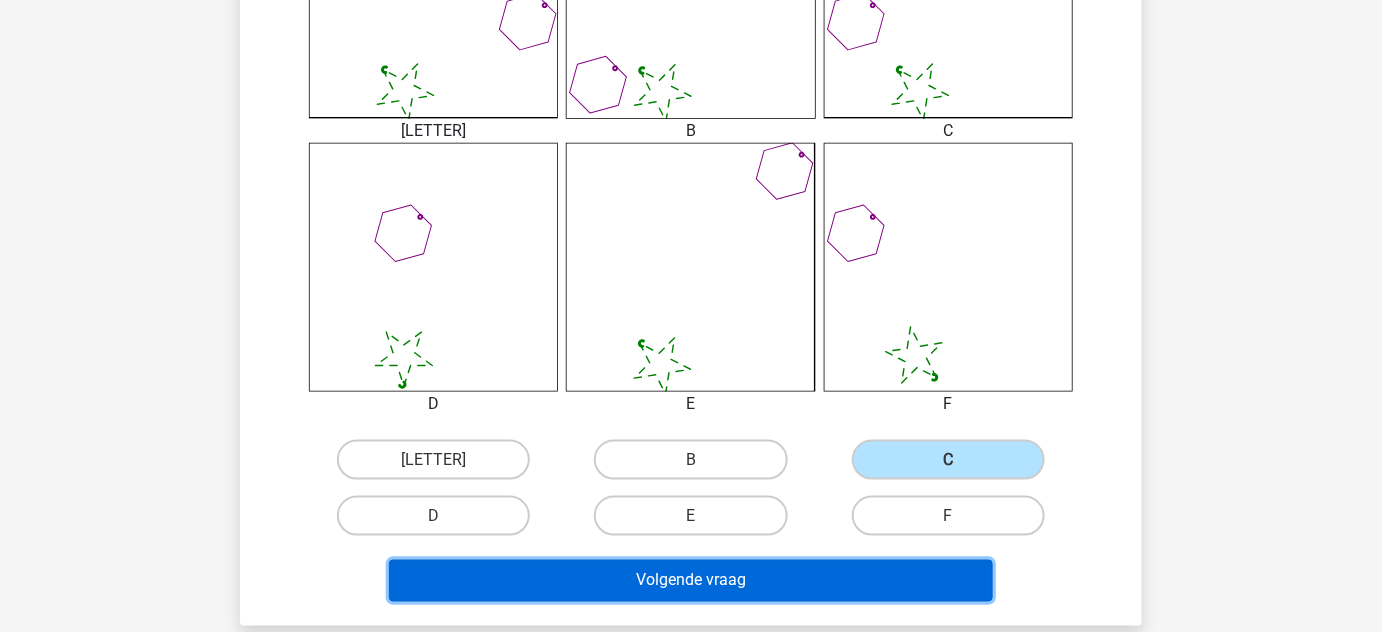 click on "Volgende vraag" at bounding box center (691, 581) 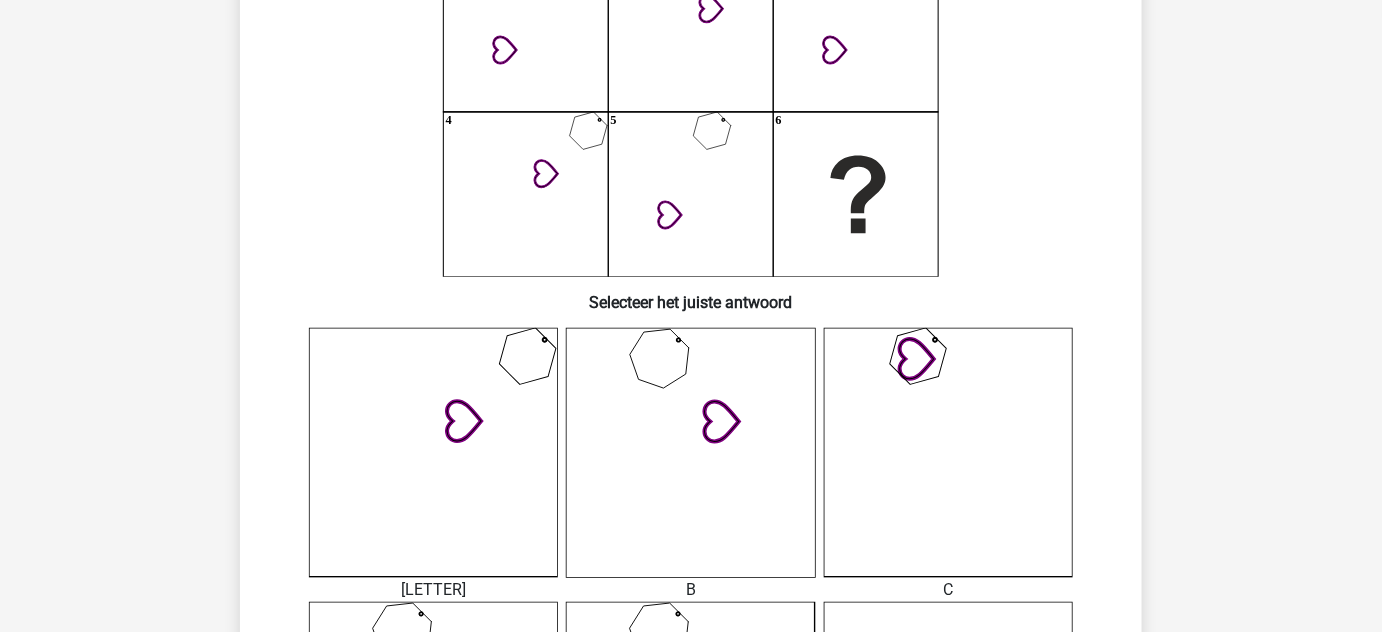 scroll, scrollTop: 92, scrollLeft: 0, axis: vertical 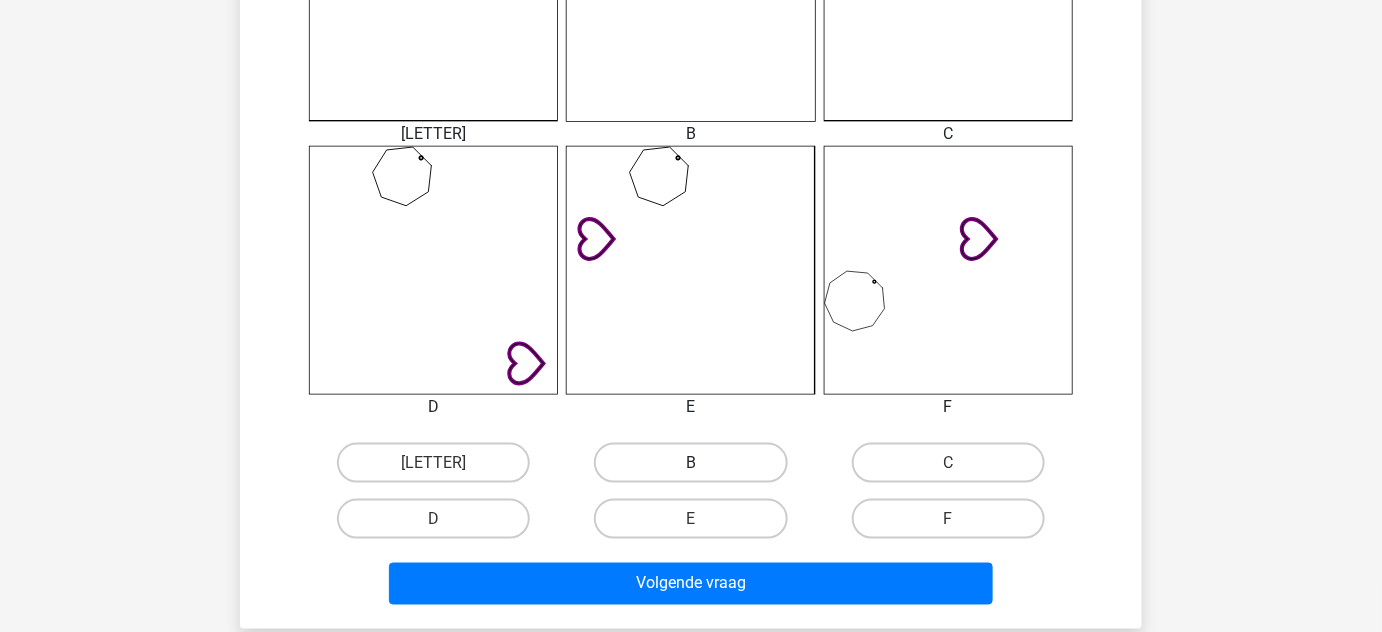 click on "B" at bounding box center (690, 463) 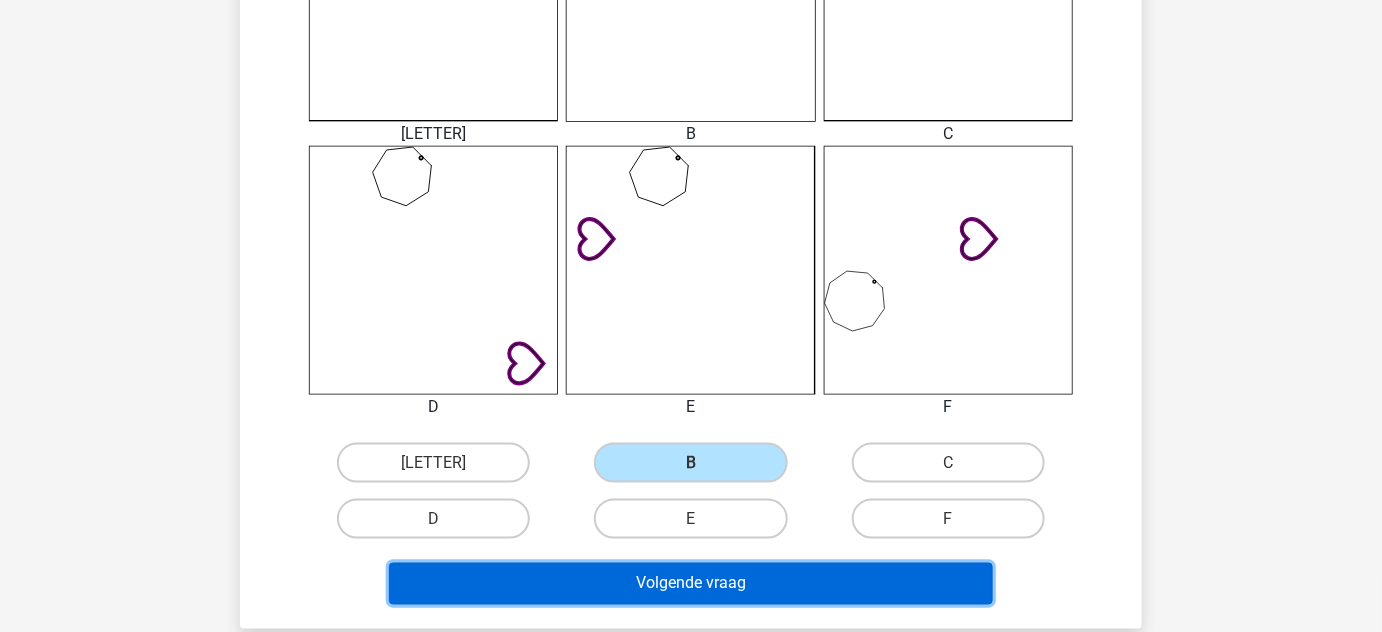click on "Volgende vraag" at bounding box center (691, 584) 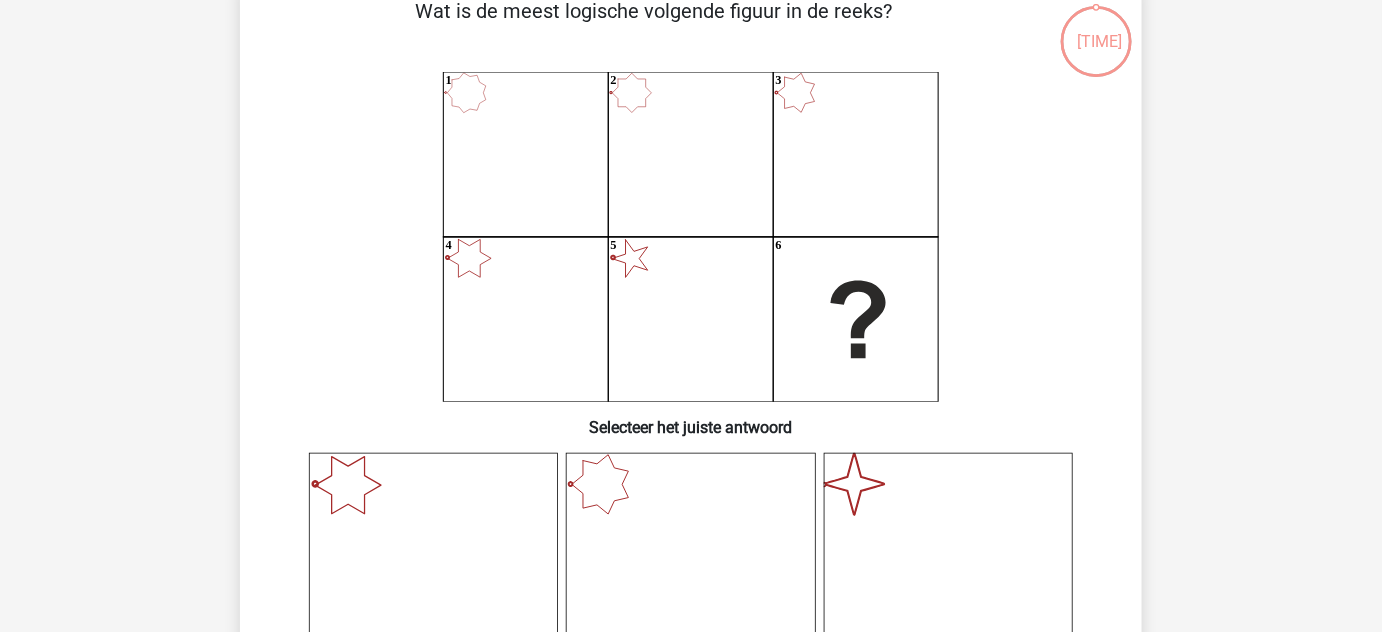 scroll, scrollTop: 92, scrollLeft: 0, axis: vertical 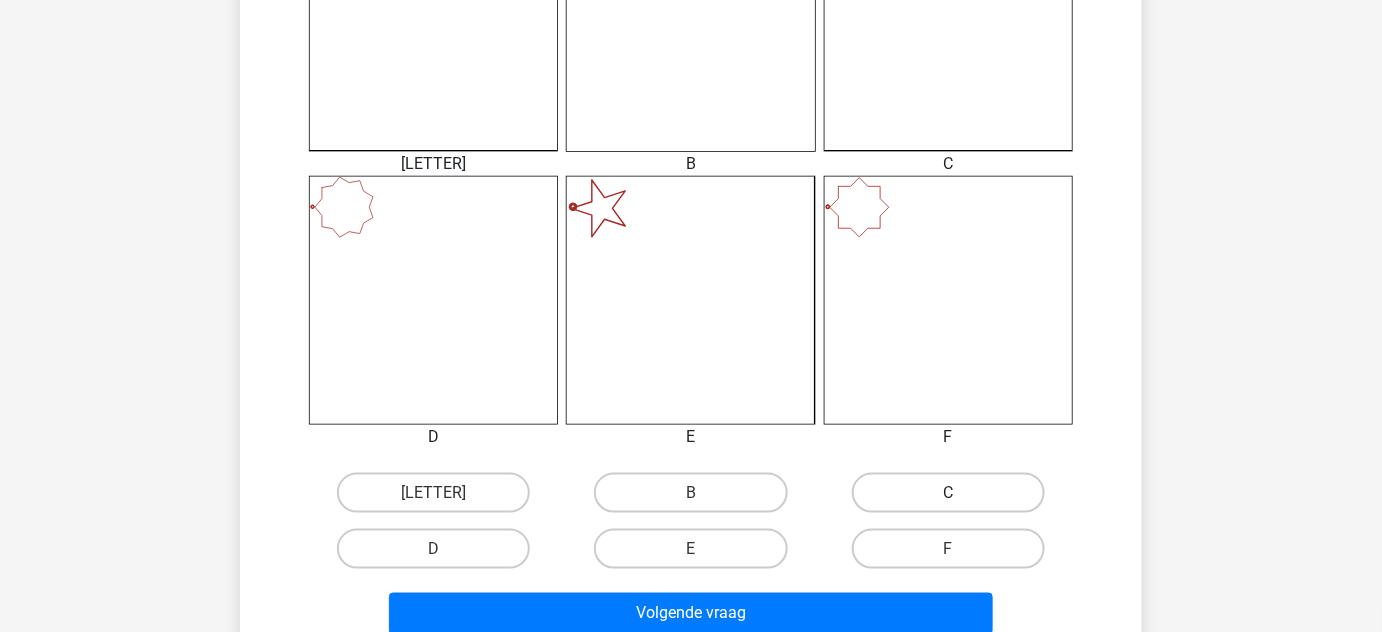 click on "C" at bounding box center (948, 493) 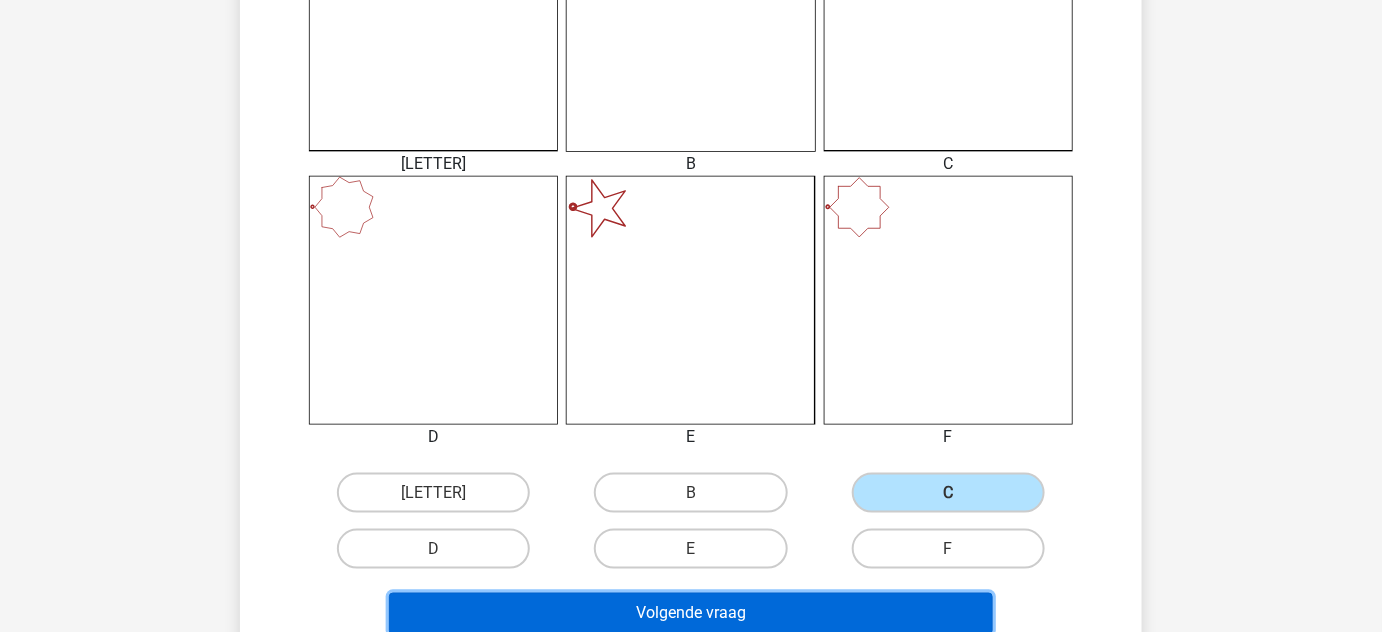 click on "Volgende vraag" at bounding box center [691, 614] 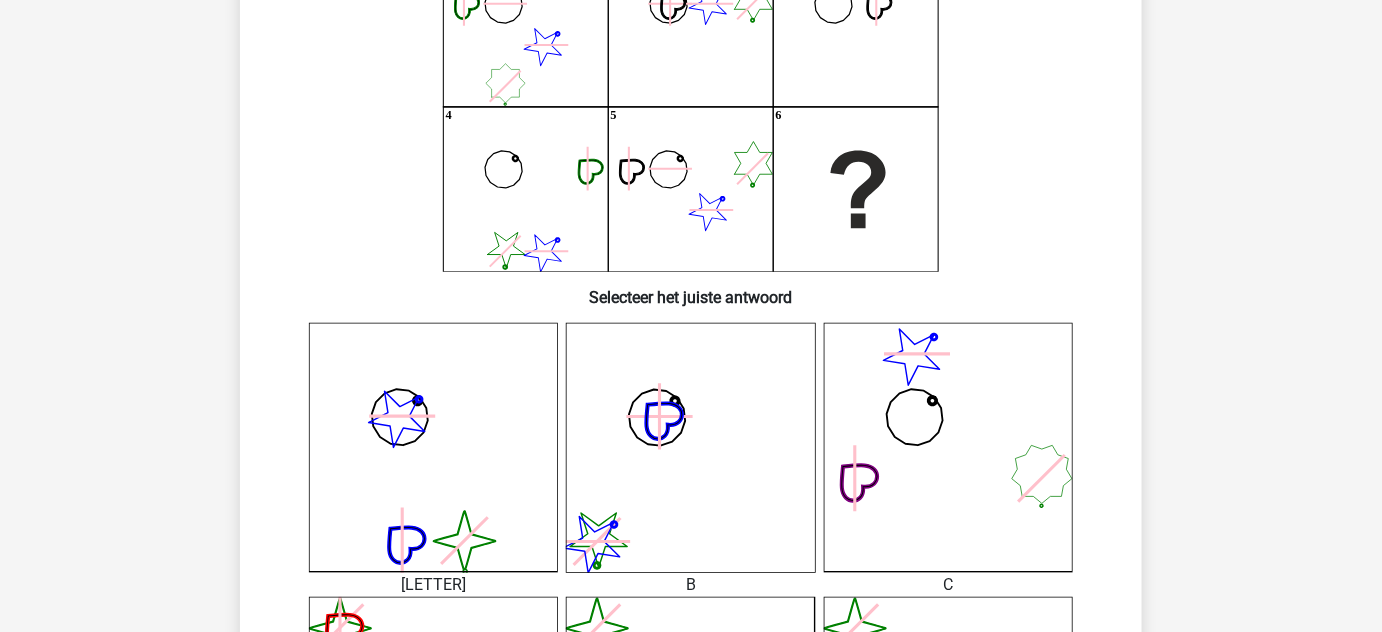 scroll, scrollTop: 92, scrollLeft: 0, axis: vertical 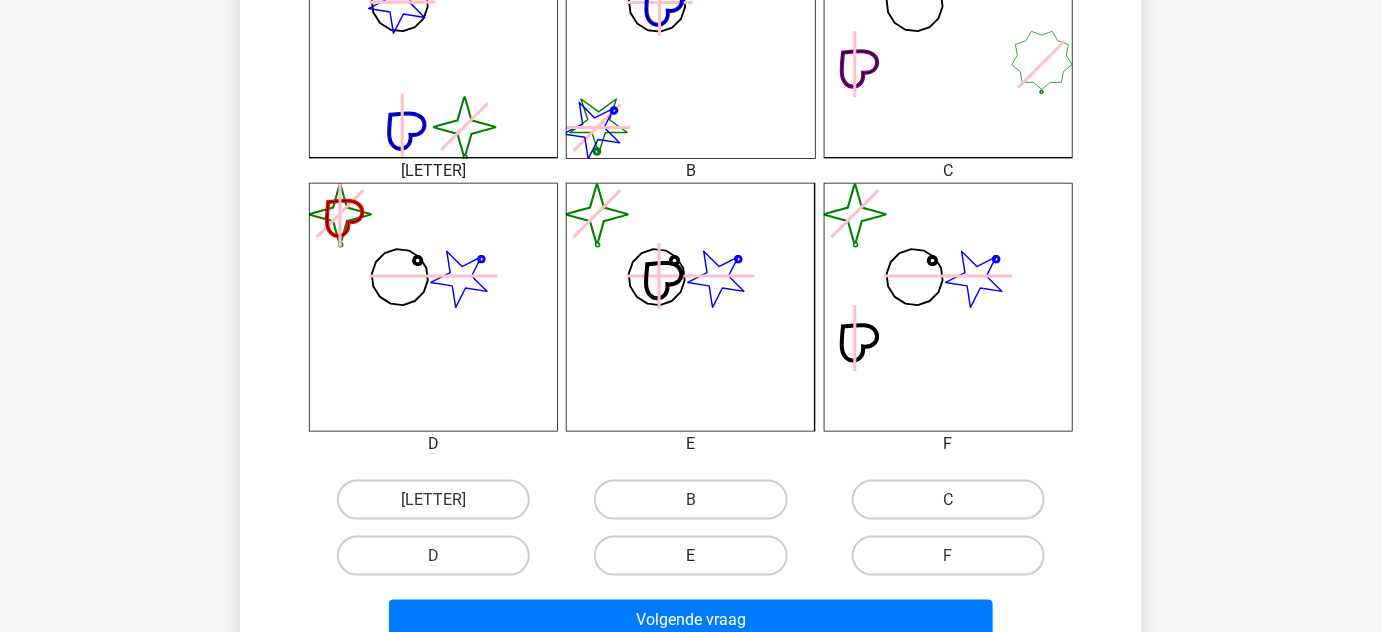 click on "E" at bounding box center [690, 556] 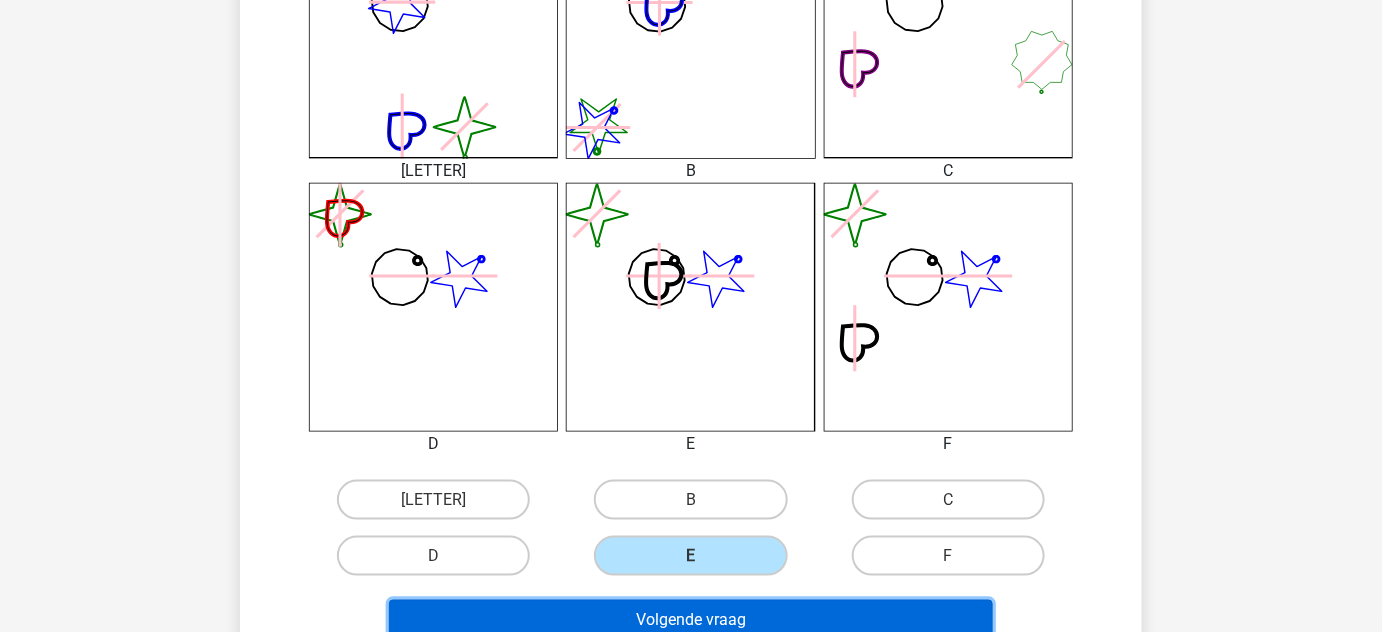 click on "Volgende vraag" at bounding box center (691, 621) 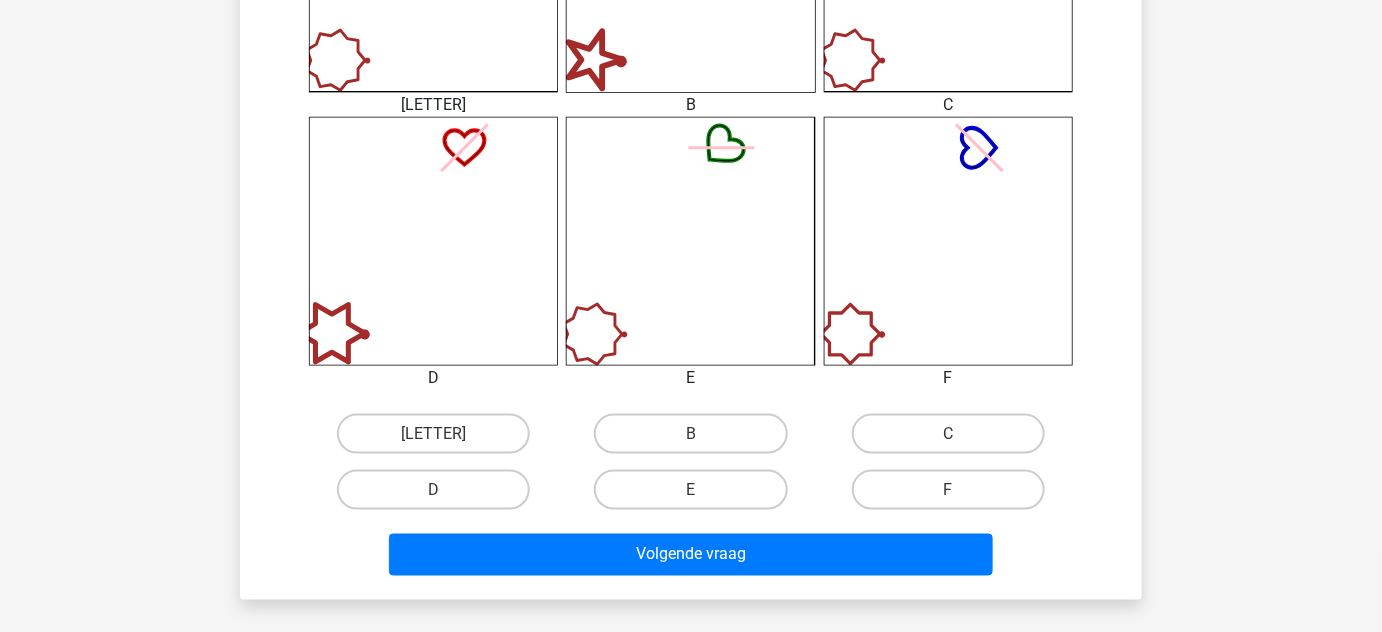 scroll, scrollTop: 746, scrollLeft: 0, axis: vertical 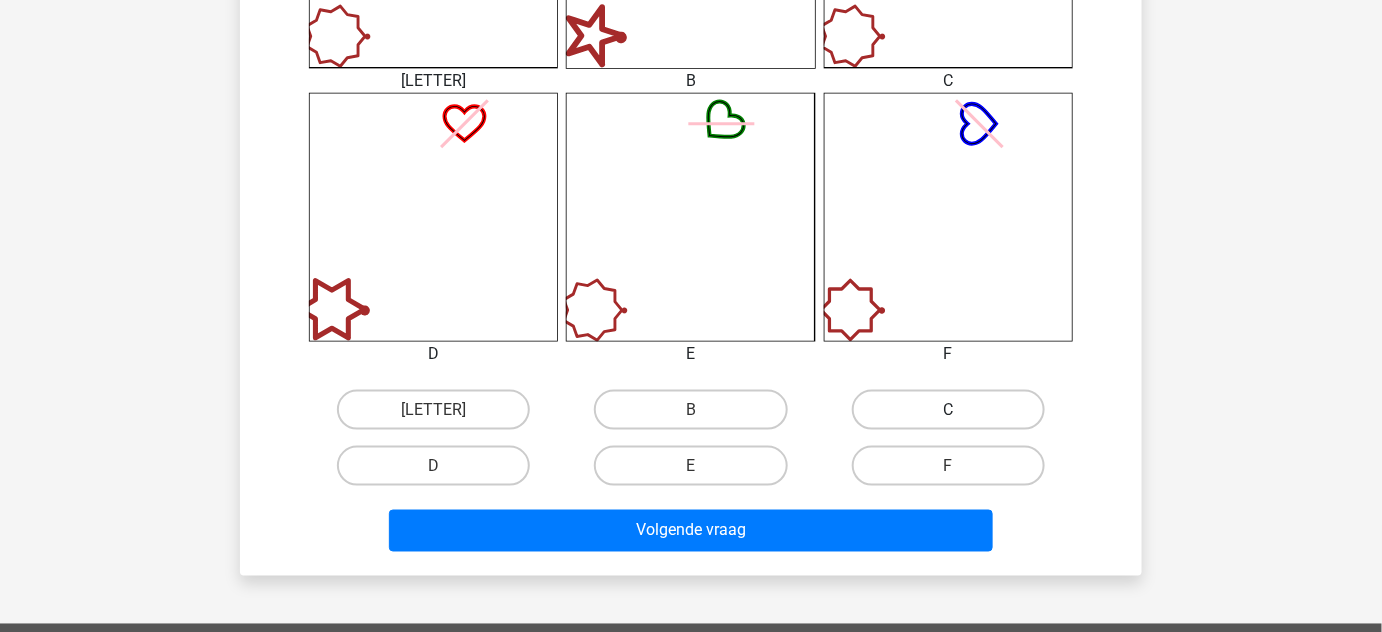 click on "C" at bounding box center [948, 410] 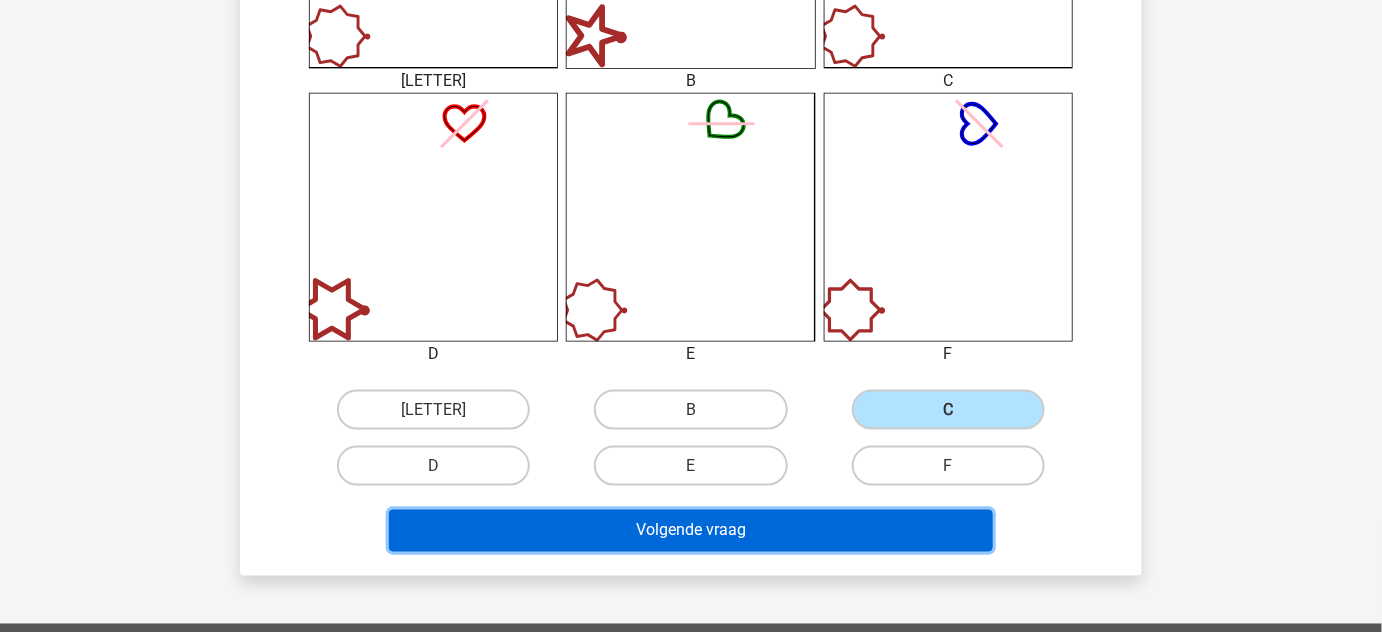 click on "Volgende vraag" at bounding box center [691, 531] 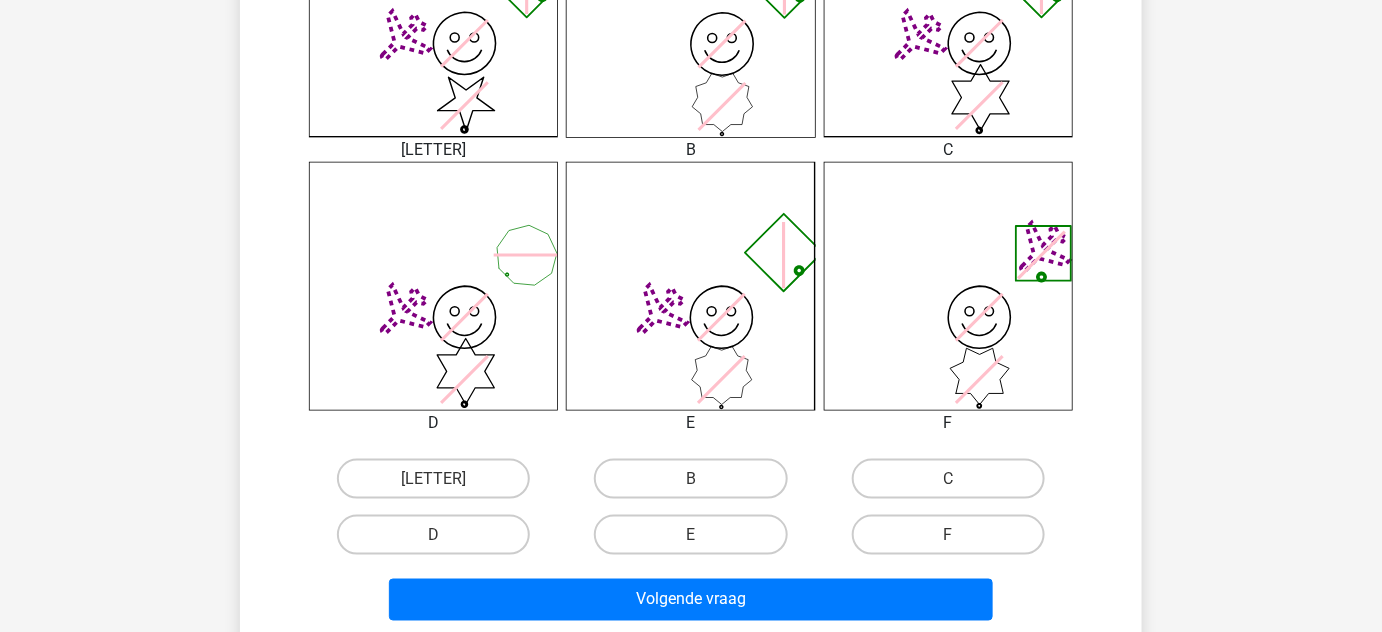 scroll, scrollTop: 684, scrollLeft: 0, axis: vertical 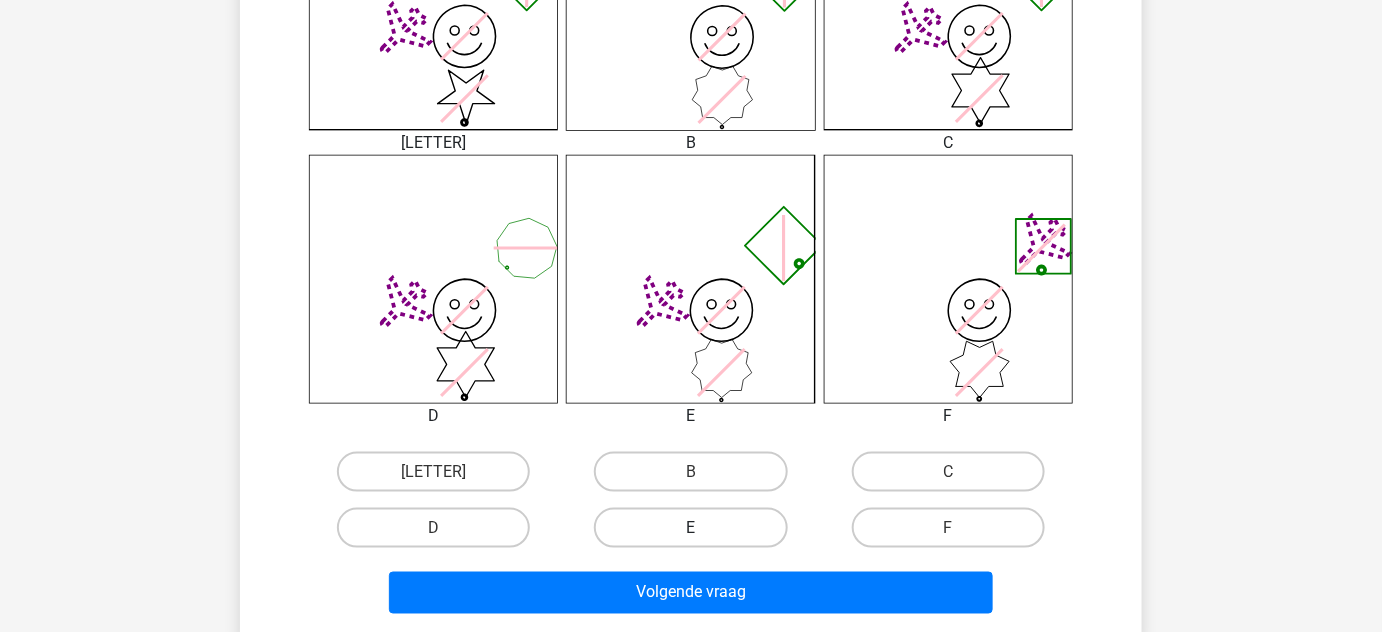 click on "E" at bounding box center [690, 528] 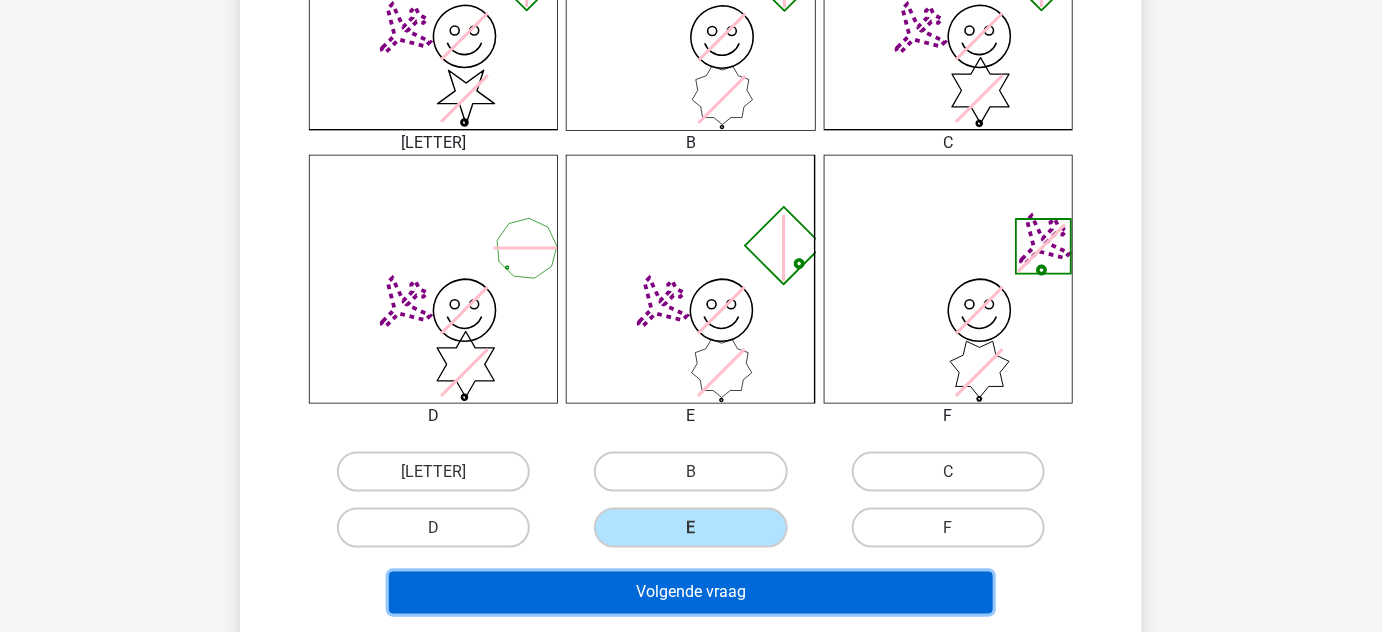 click on "Volgende vraag" at bounding box center [691, 593] 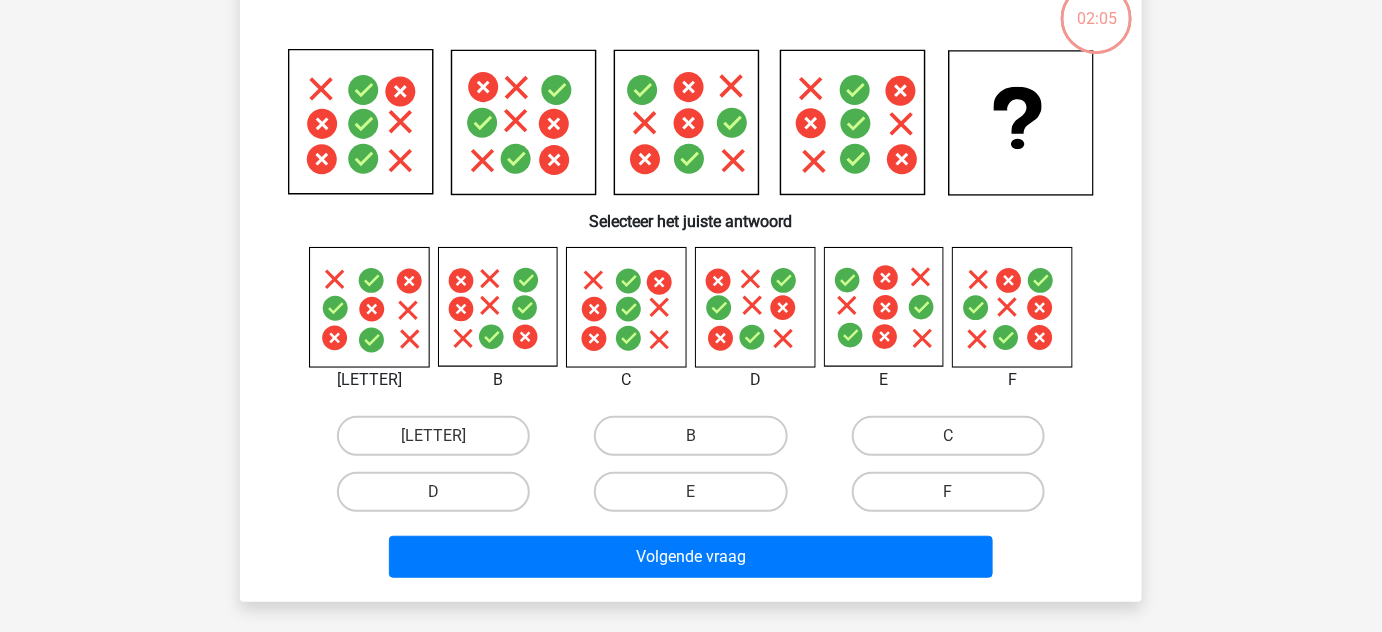 scroll, scrollTop: 92, scrollLeft: 0, axis: vertical 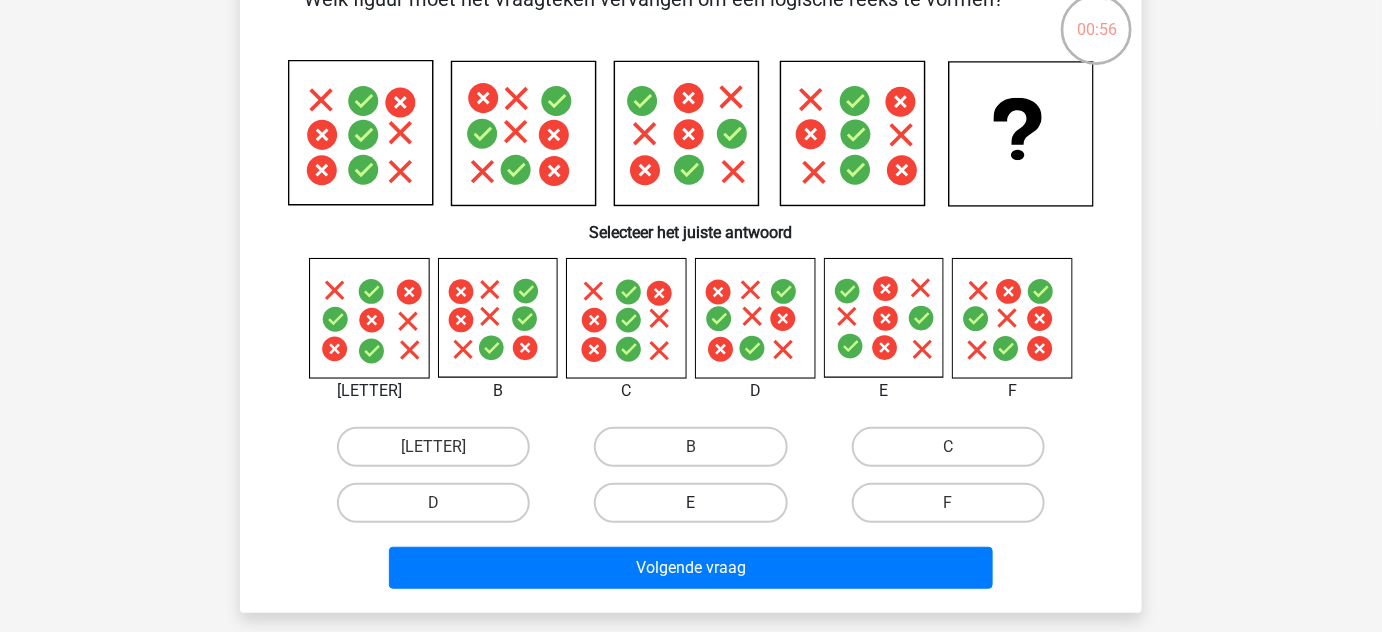 click on "E" at bounding box center (690, 503) 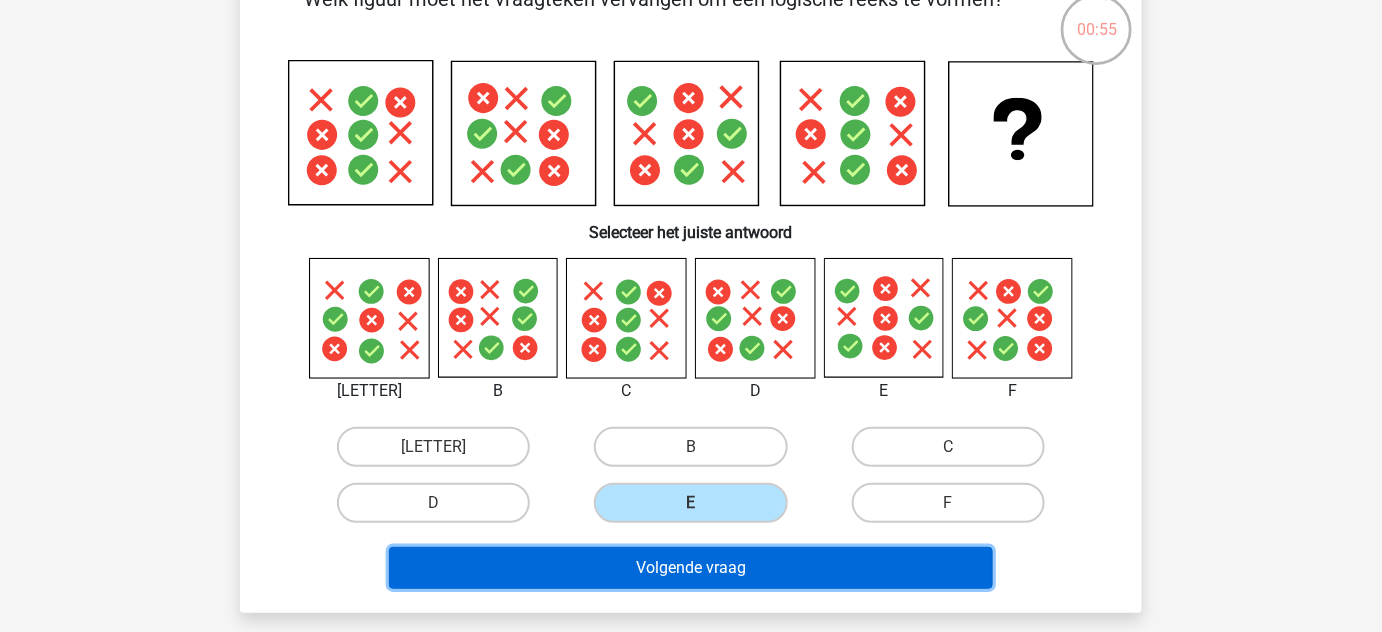 click on "Volgende vraag" at bounding box center (691, 568) 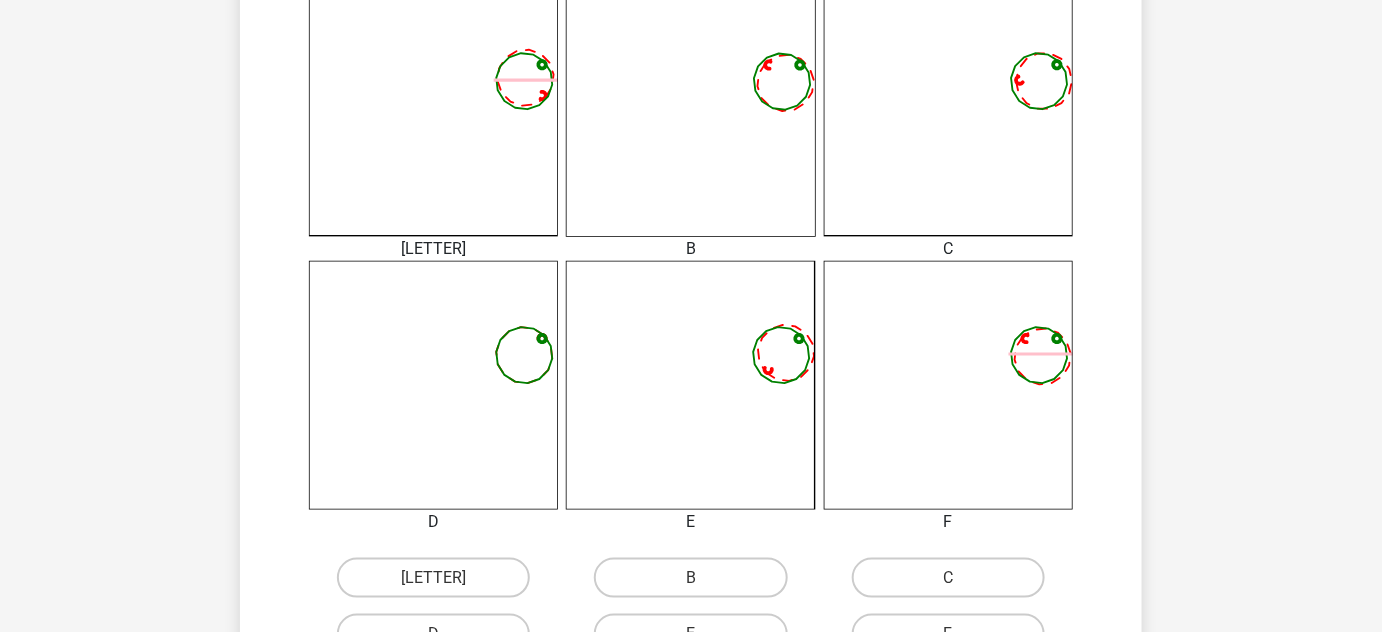 scroll, scrollTop: 626, scrollLeft: 0, axis: vertical 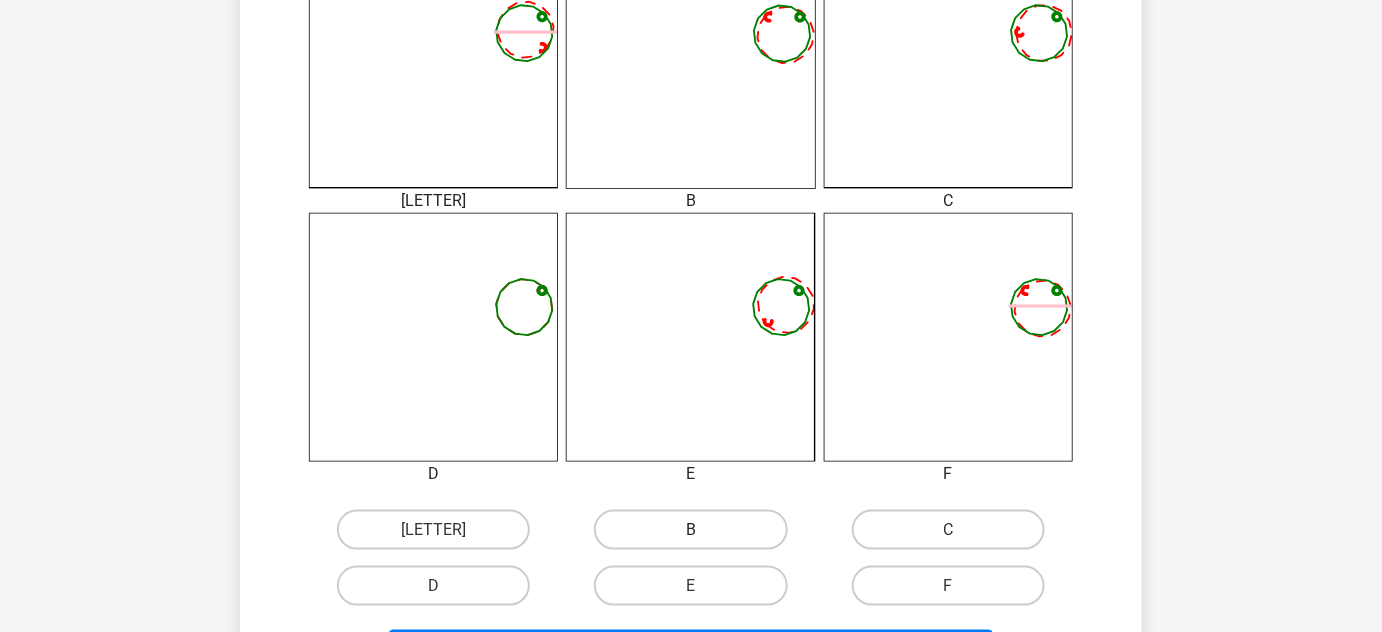 click on "B" at bounding box center [690, 530] 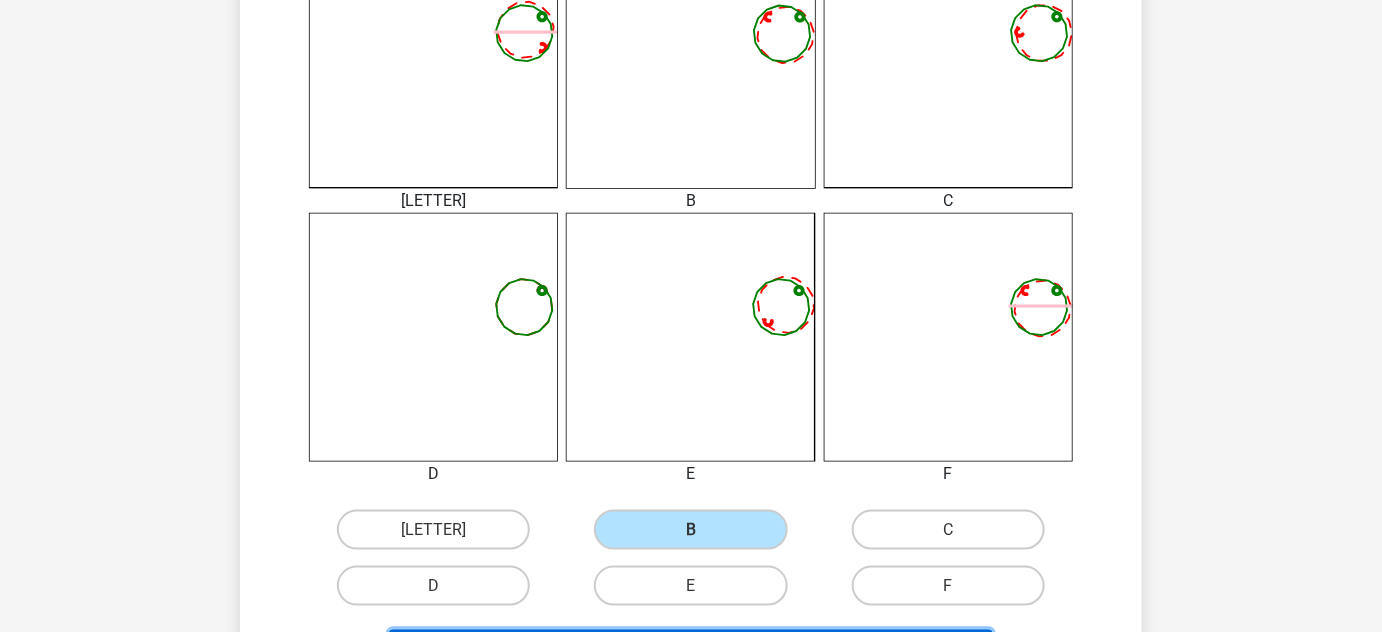 click on "Volgende vraag" at bounding box center [691, 651] 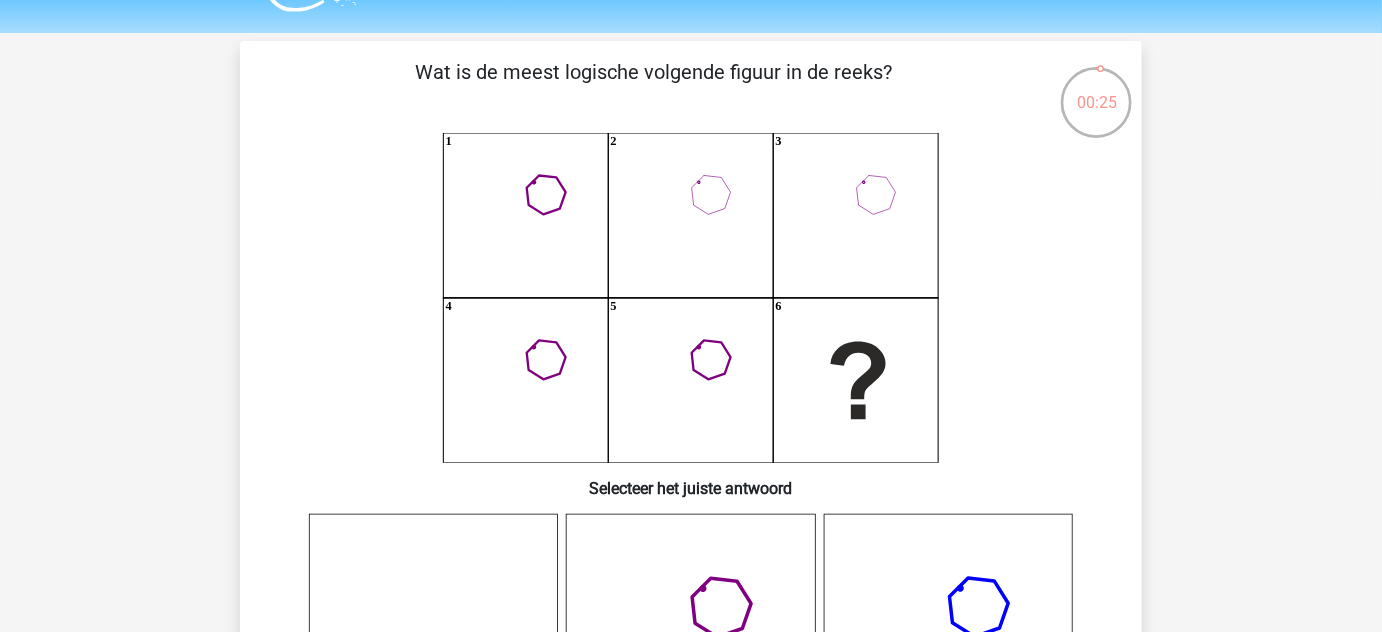 scroll, scrollTop: 44, scrollLeft: 0, axis: vertical 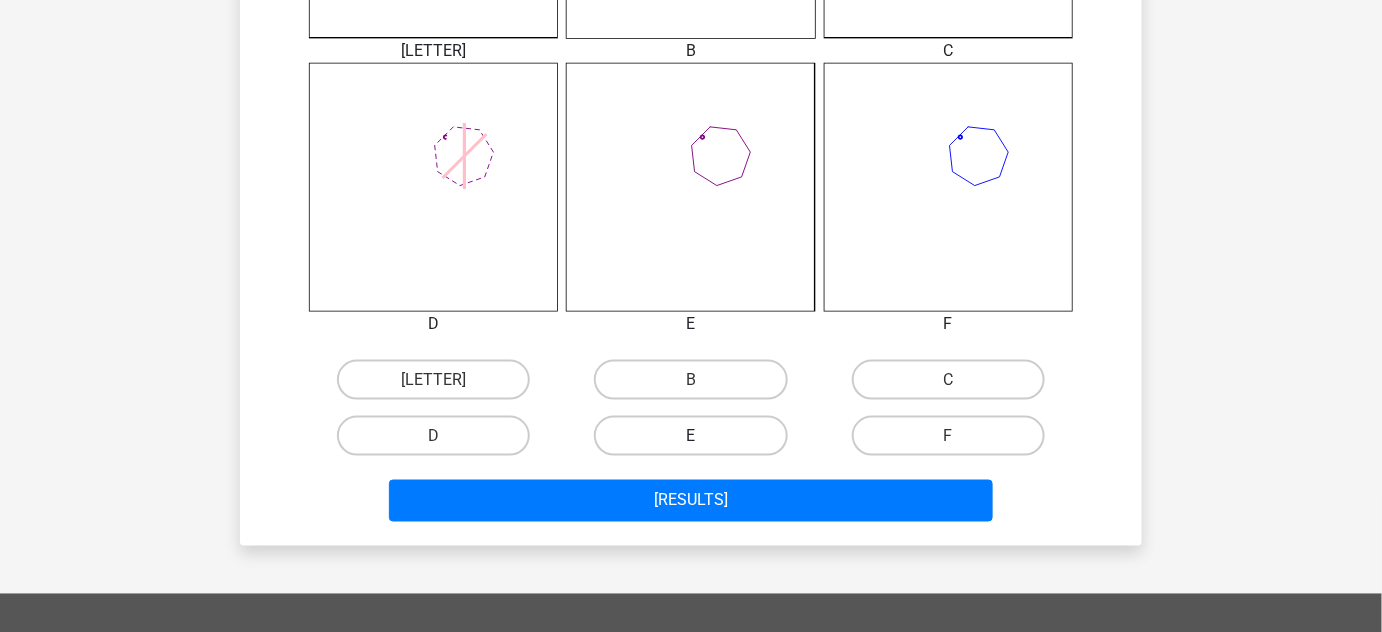 click on "E" at bounding box center [690, 436] 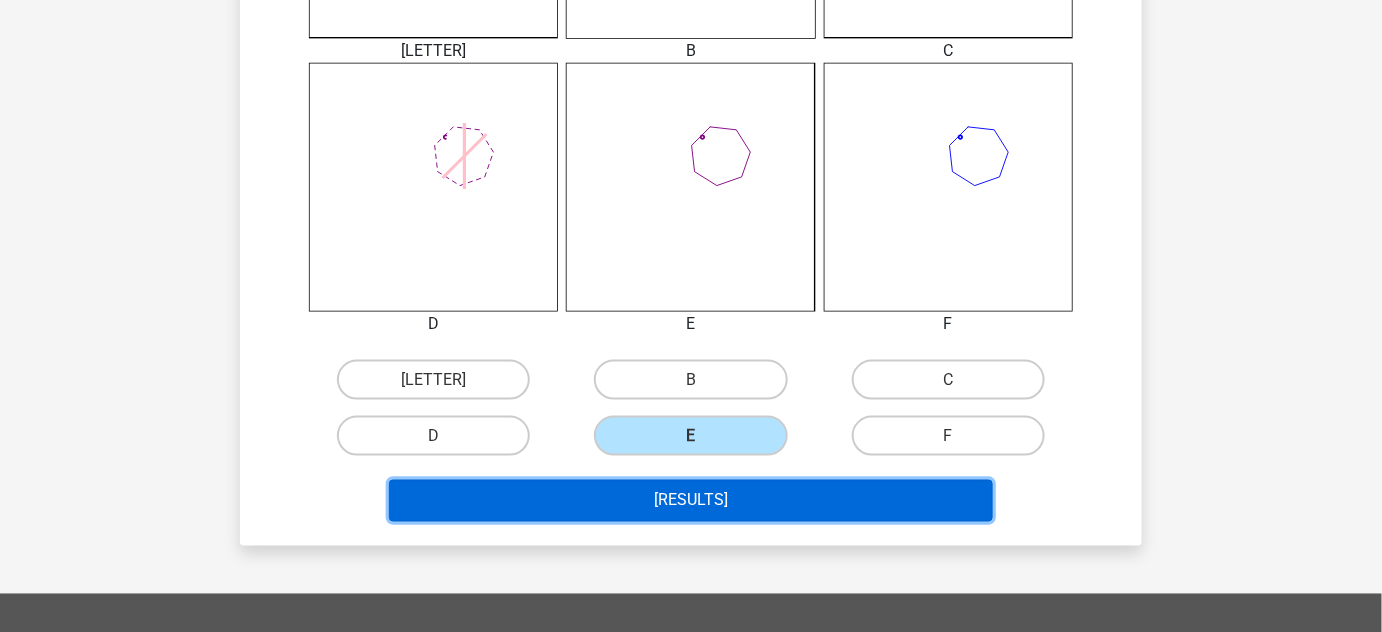 click on "[RESULTS]" at bounding box center [691, 501] 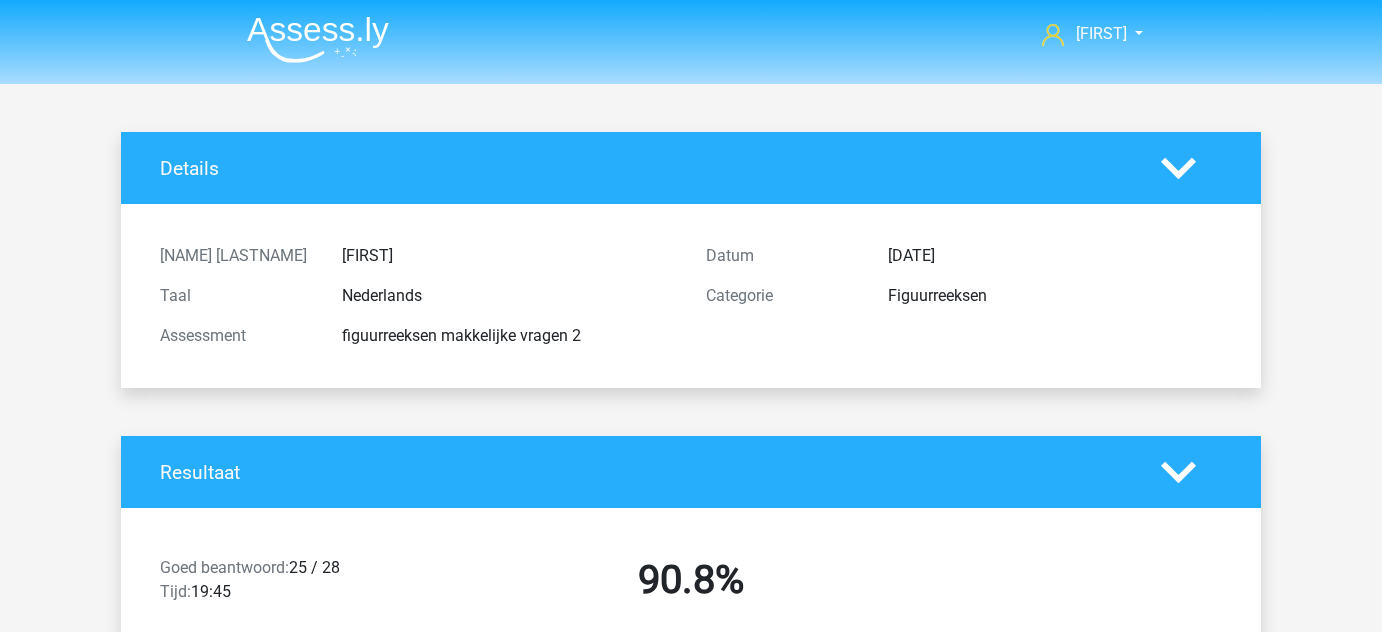 scroll, scrollTop: 0, scrollLeft: 0, axis: both 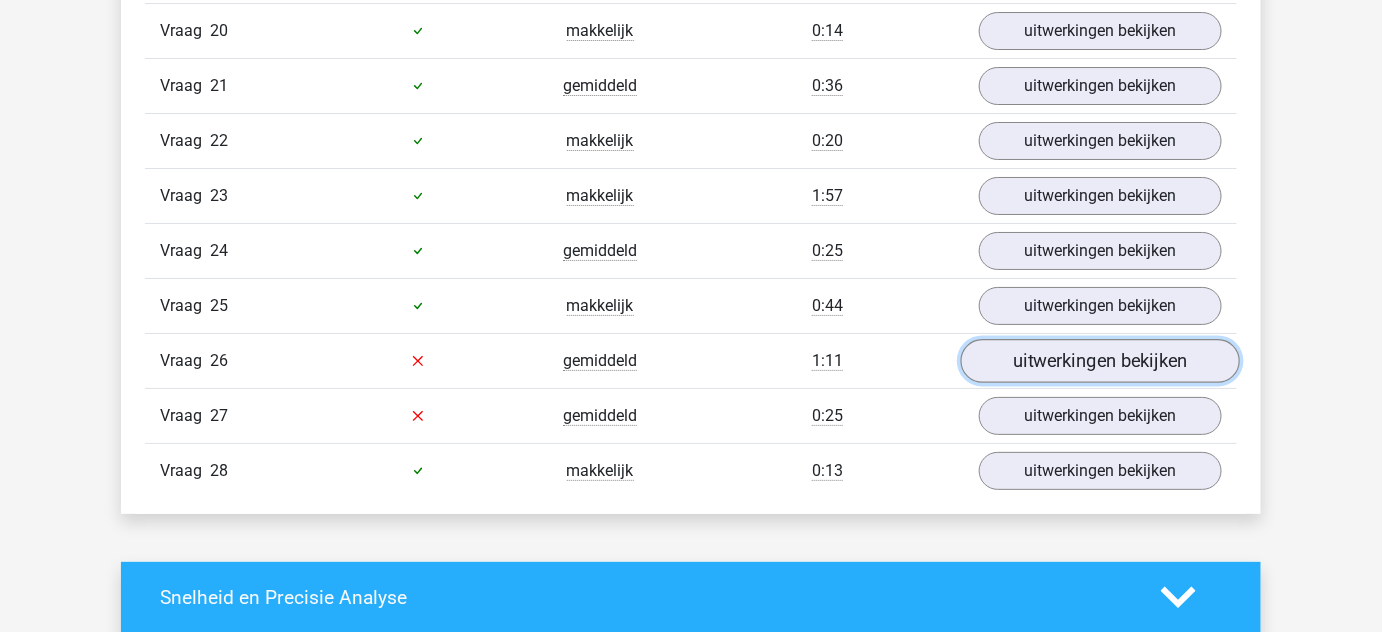 click on "uitwerkingen bekijken" at bounding box center [1100, 361] 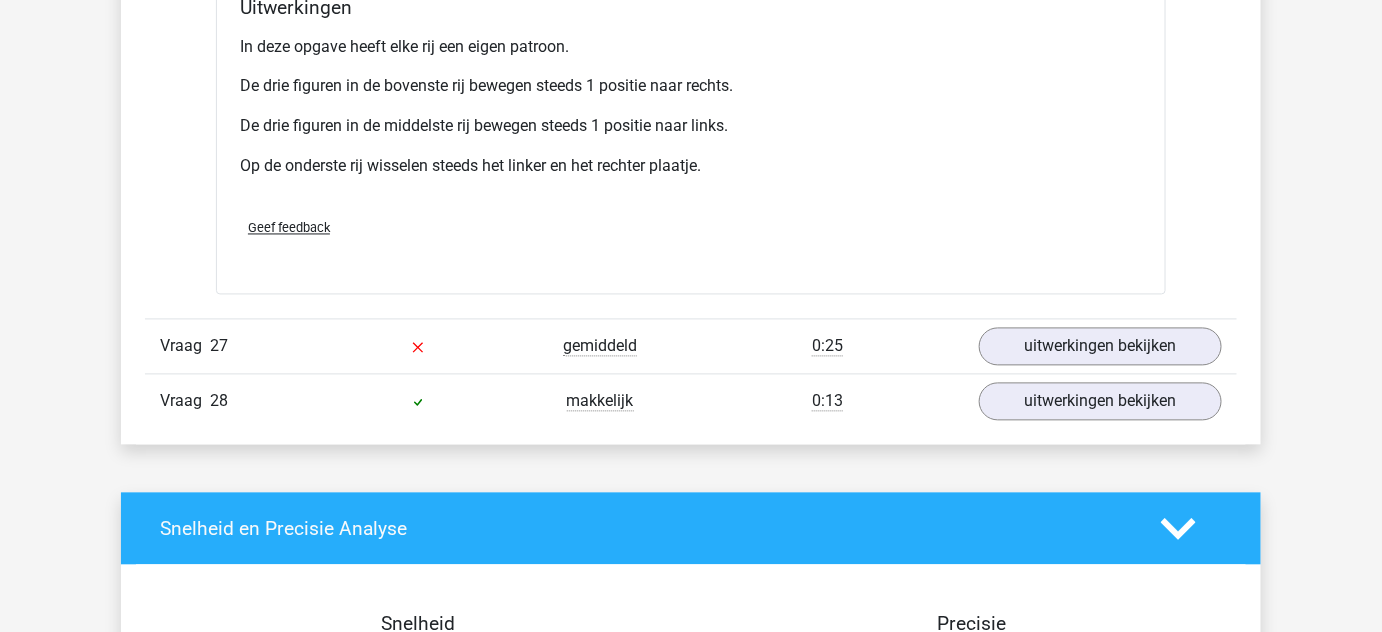 scroll, scrollTop: 3735, scrollLeft: 0, axis: vertical 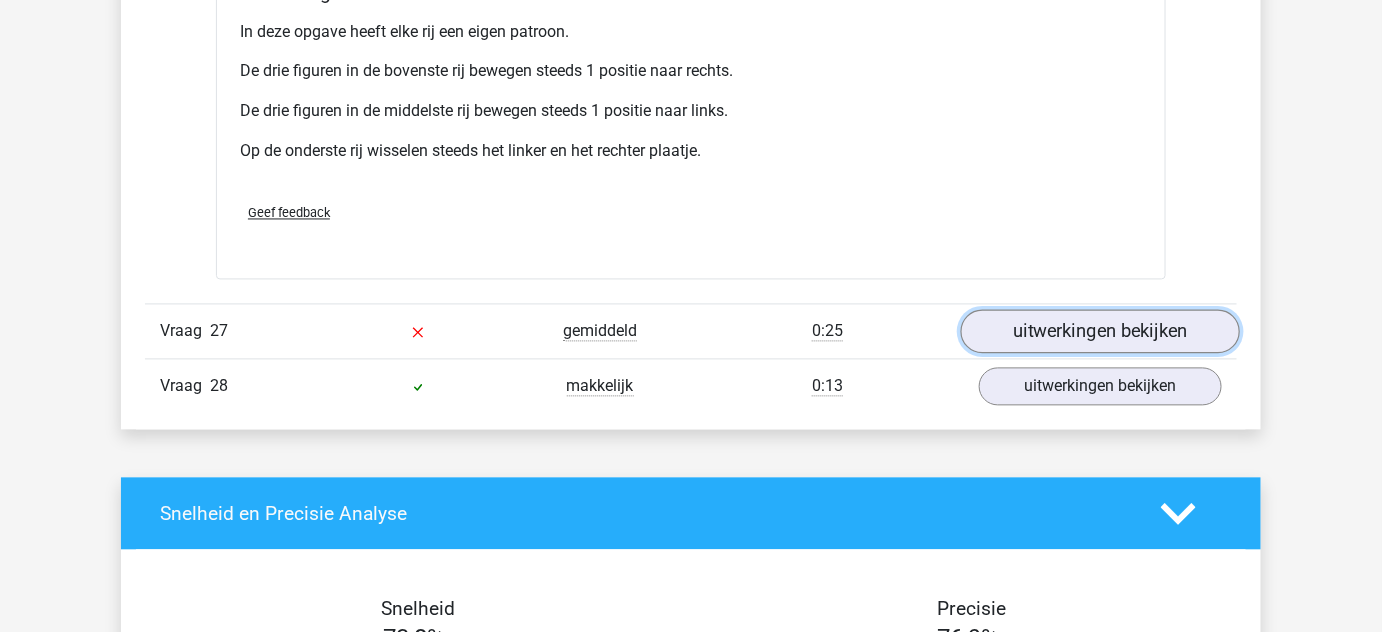 click on "uitwerkingen bekijken" at bounding box center [1100, 332] 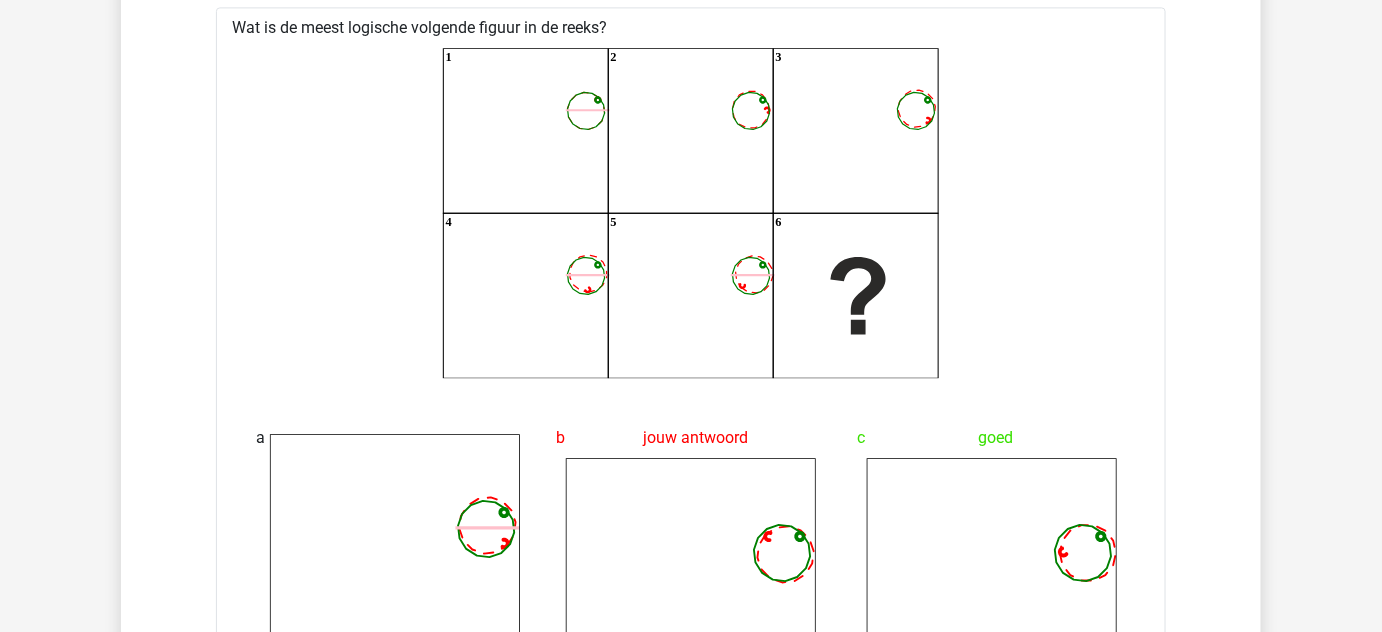 scroll, scrollTop: 4058, scrollLeft: 0, axis: vertical 